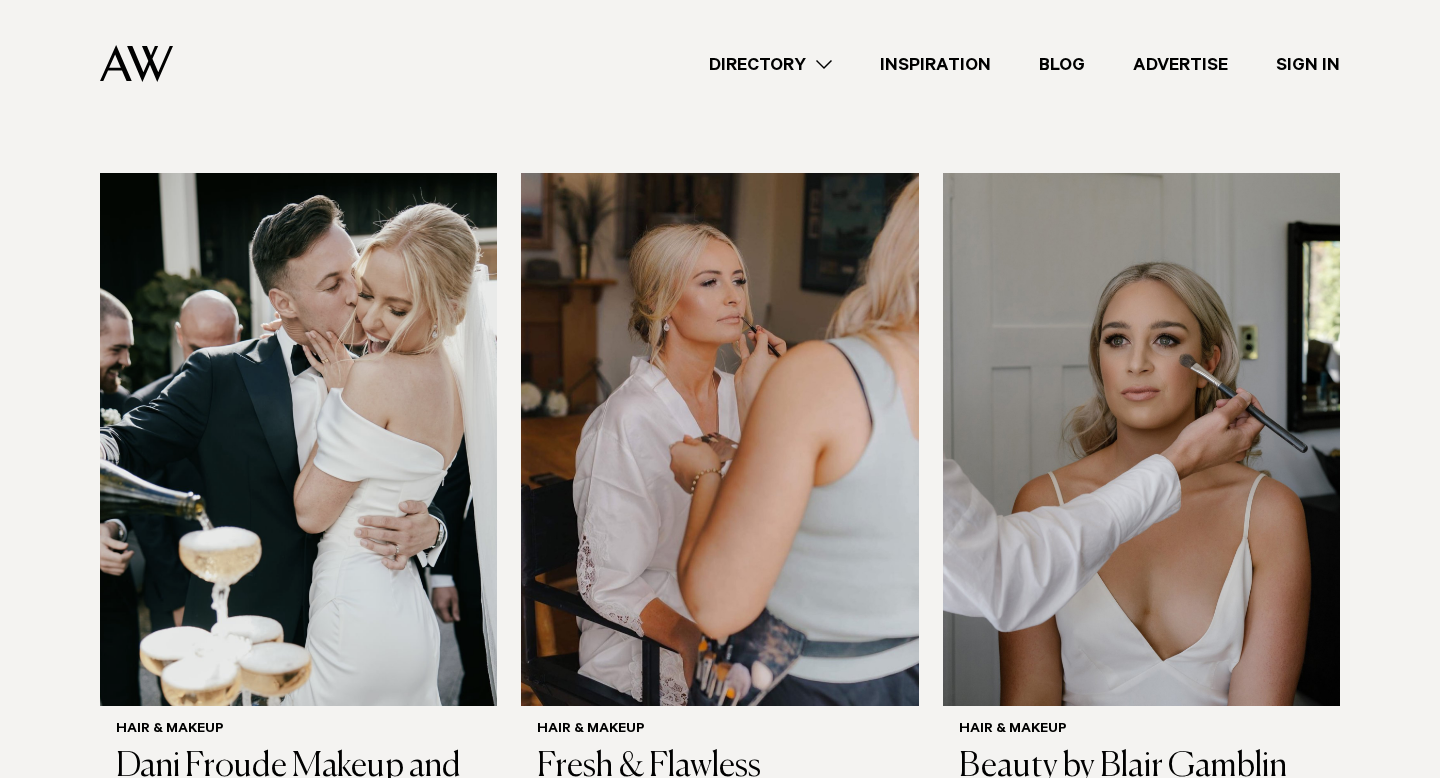scroll, scrollTop: 1301, scrollLeft: 0, axis: vertical 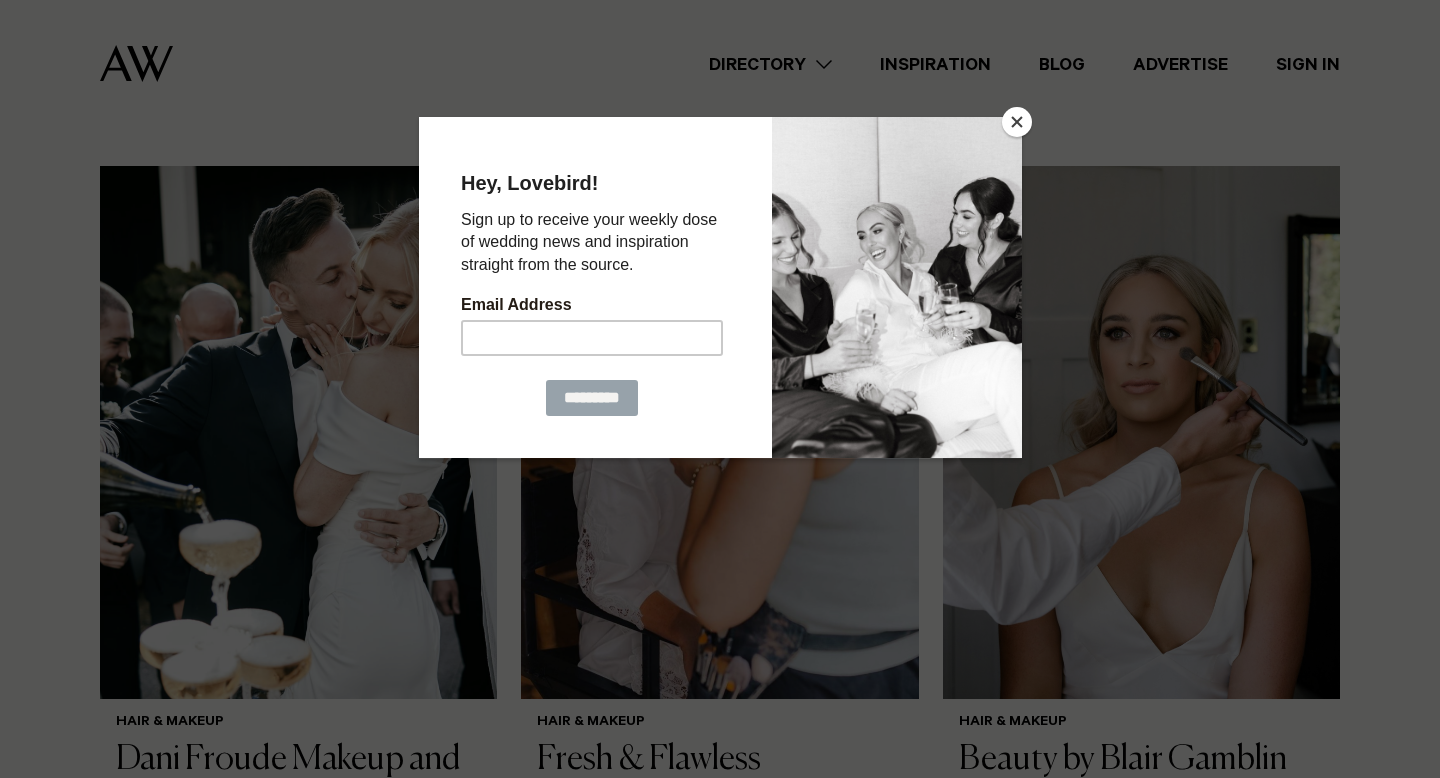 click at bounding box center (1017, 122) 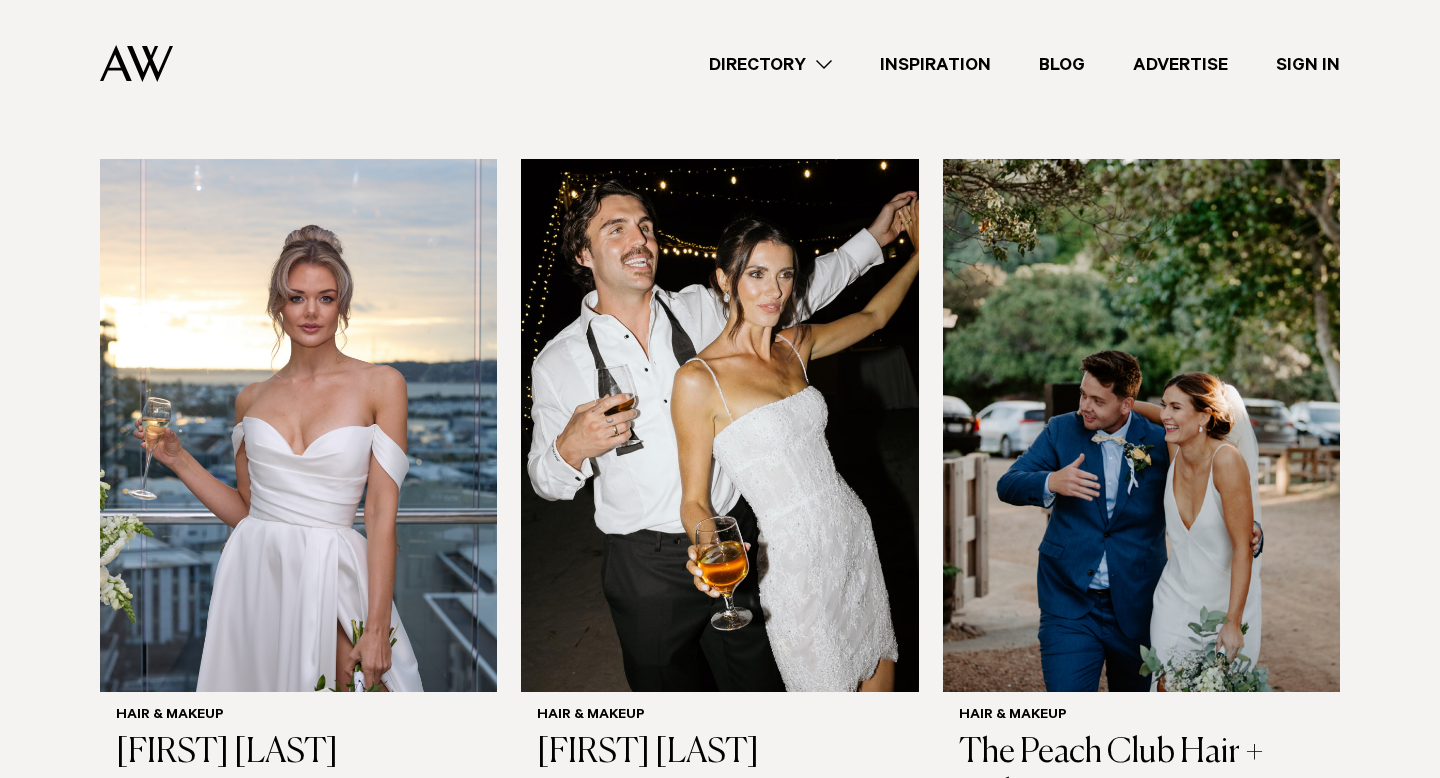 scroll, scrollTop: 2040, scrollLeft: 0, axis: vertical 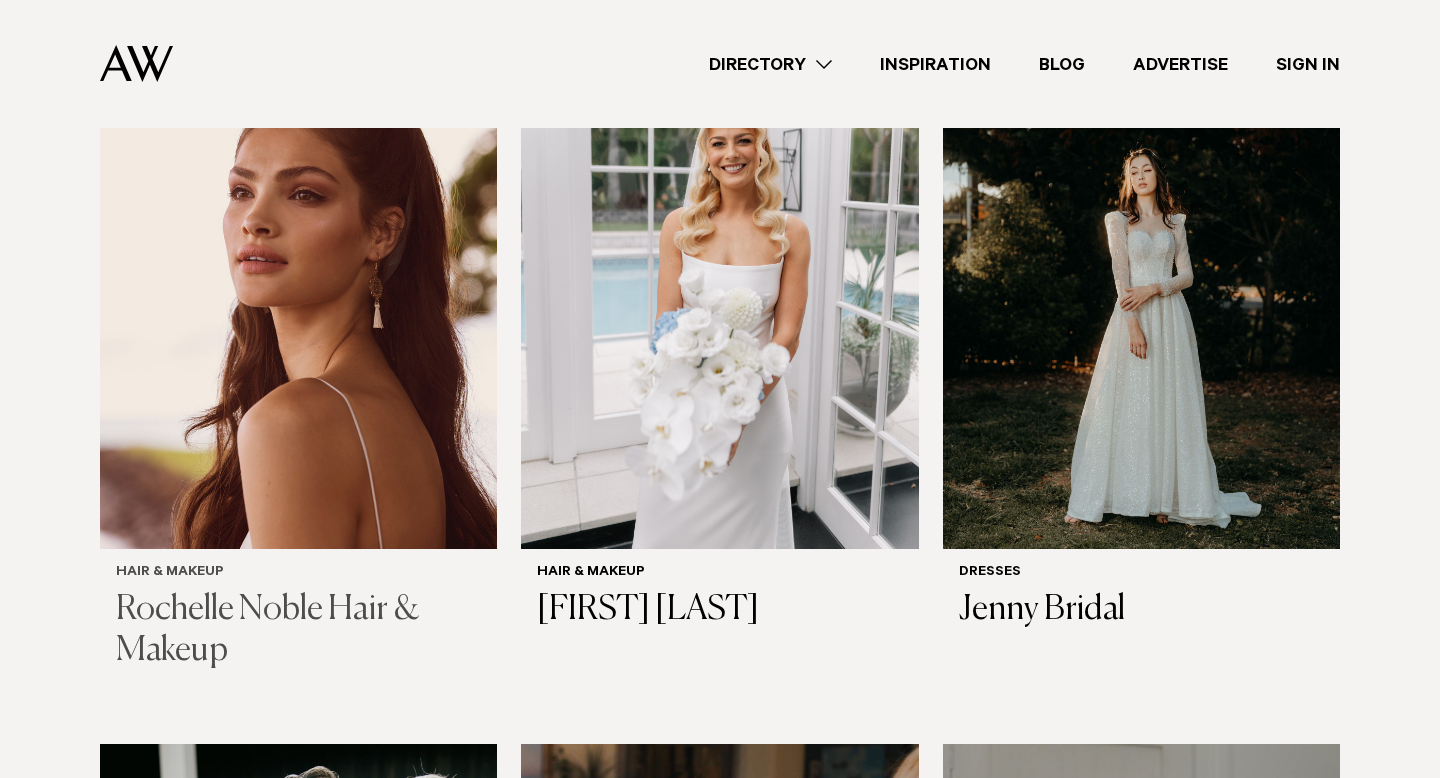 click at bounding box center (298, 282) 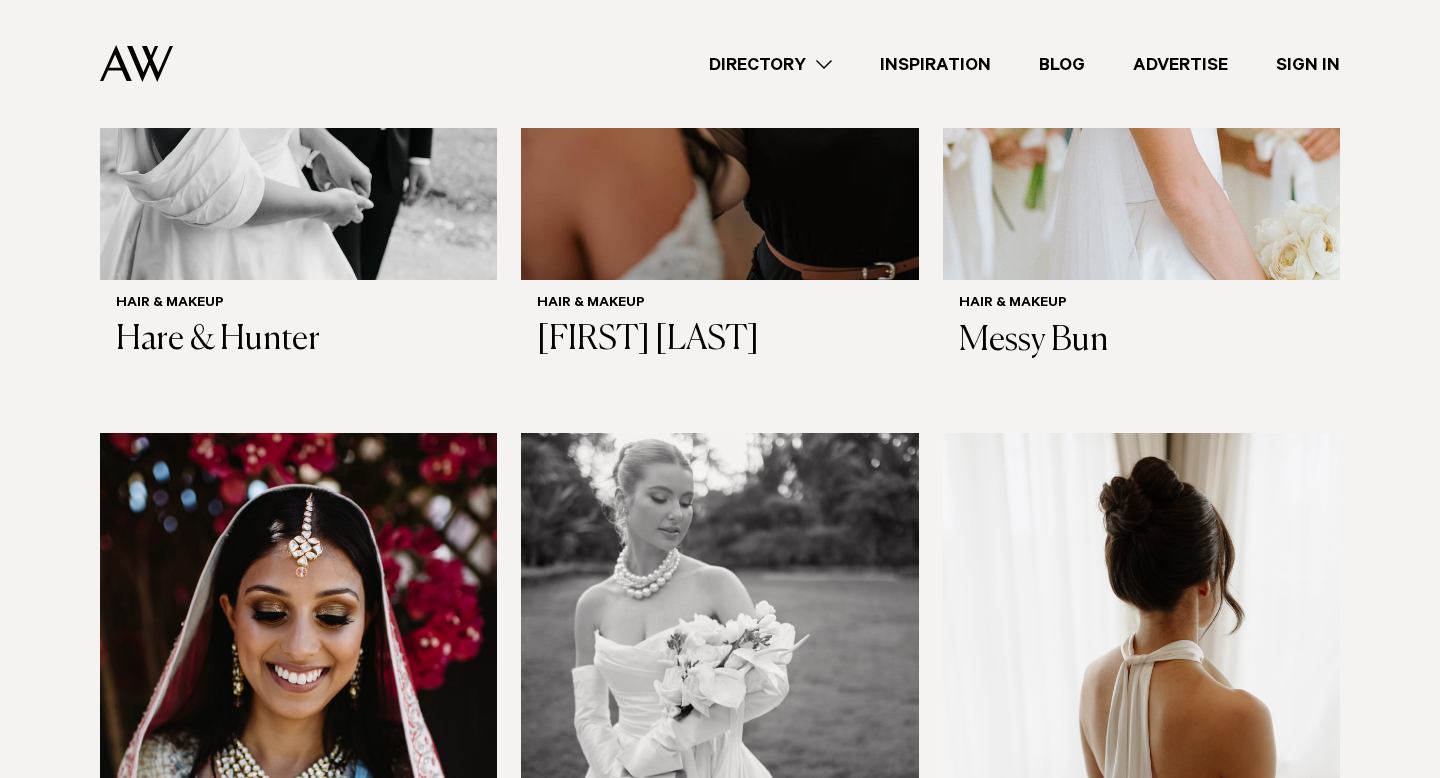 scroll, scrollTop: 3178, scrollLeft: 0, axis: vertical 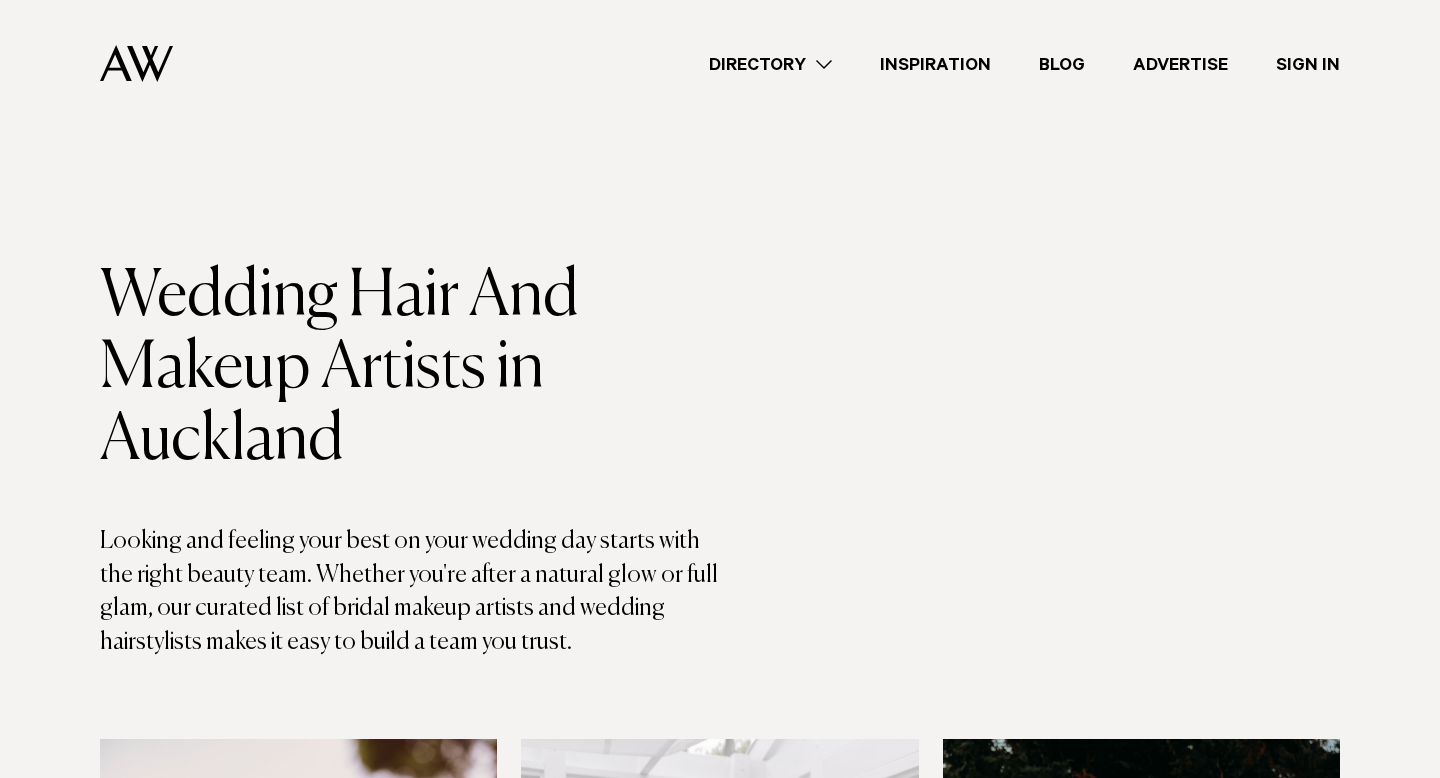 click on "Directory" at bounding box center (770, 64) 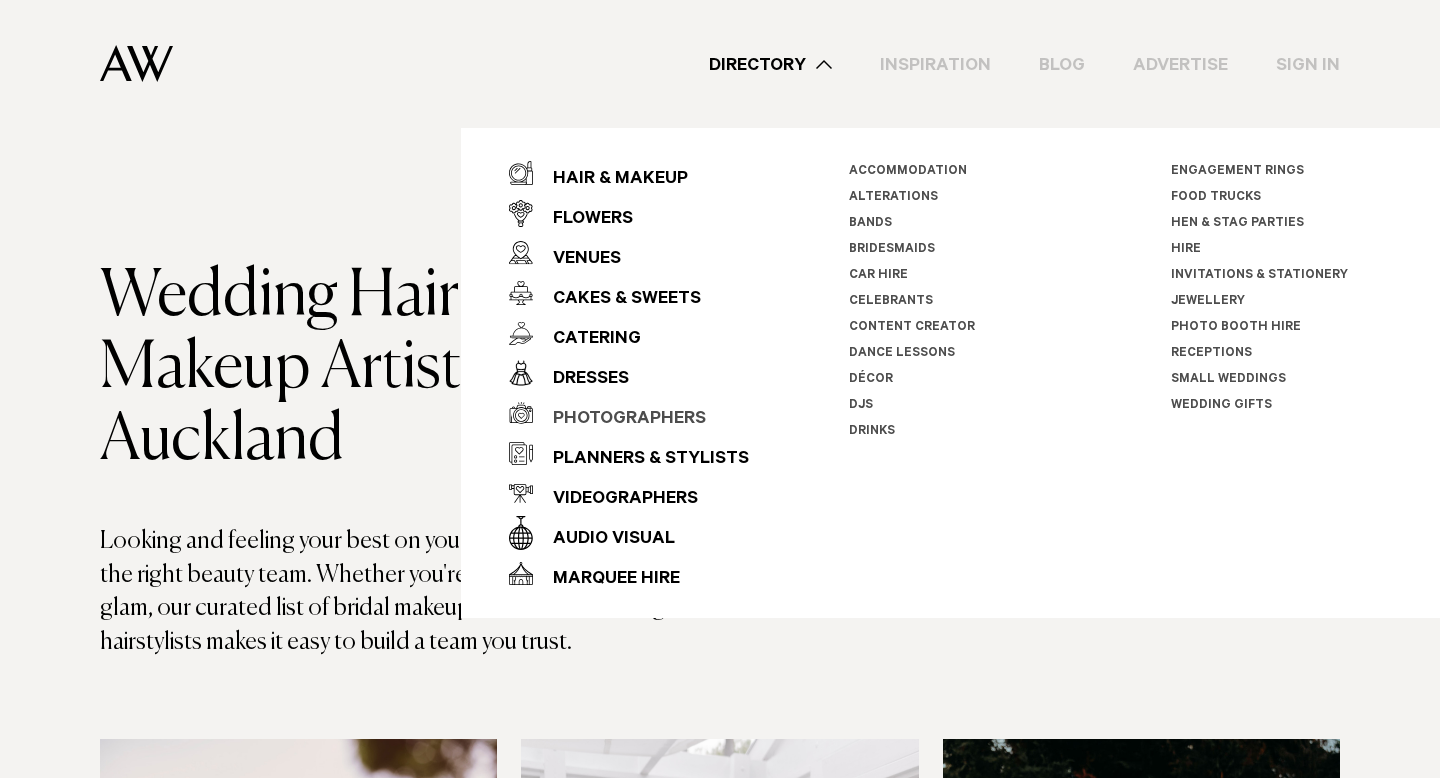 click on "Photographers" at bounding box center (619, 420) 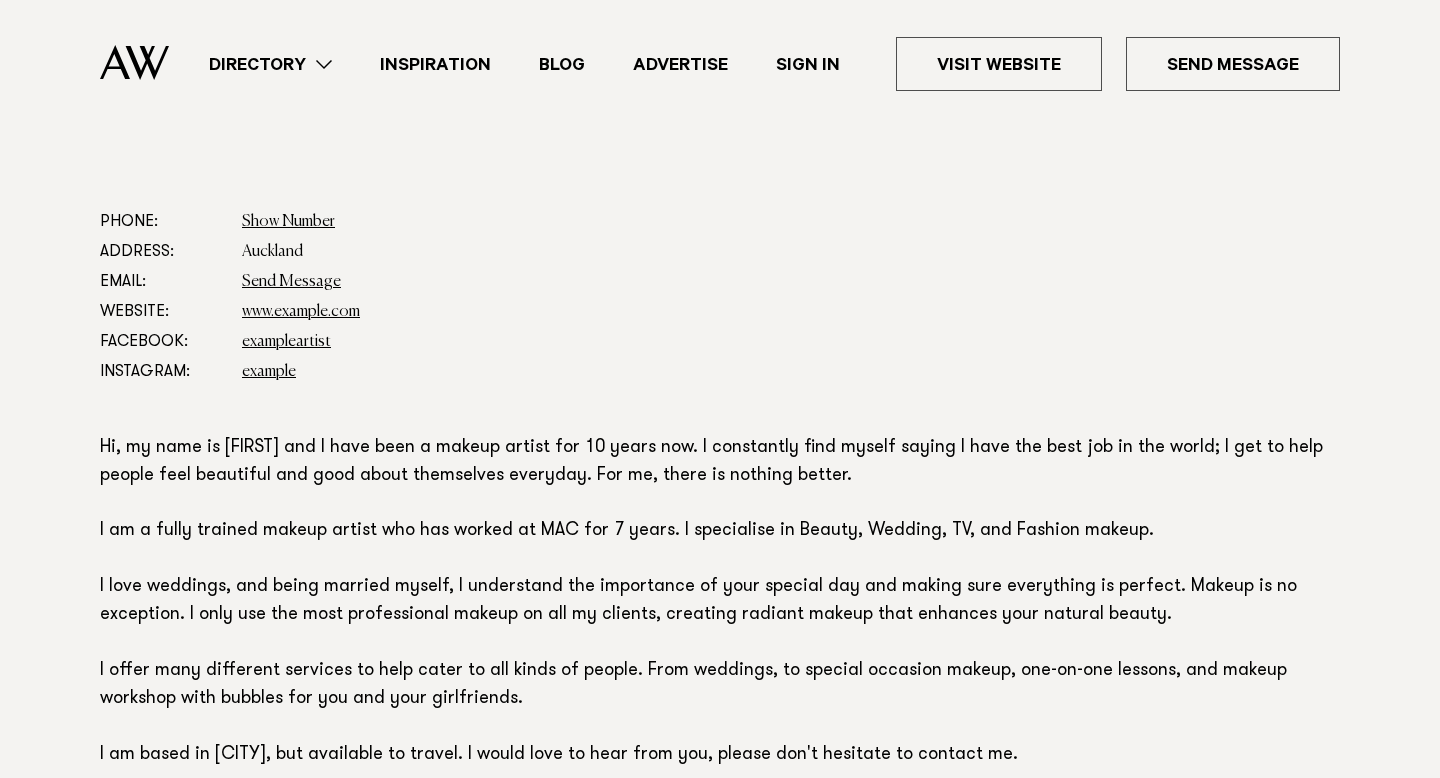 scroll, scrollTop: 1056, scrollLeft: 0, axis: vertical 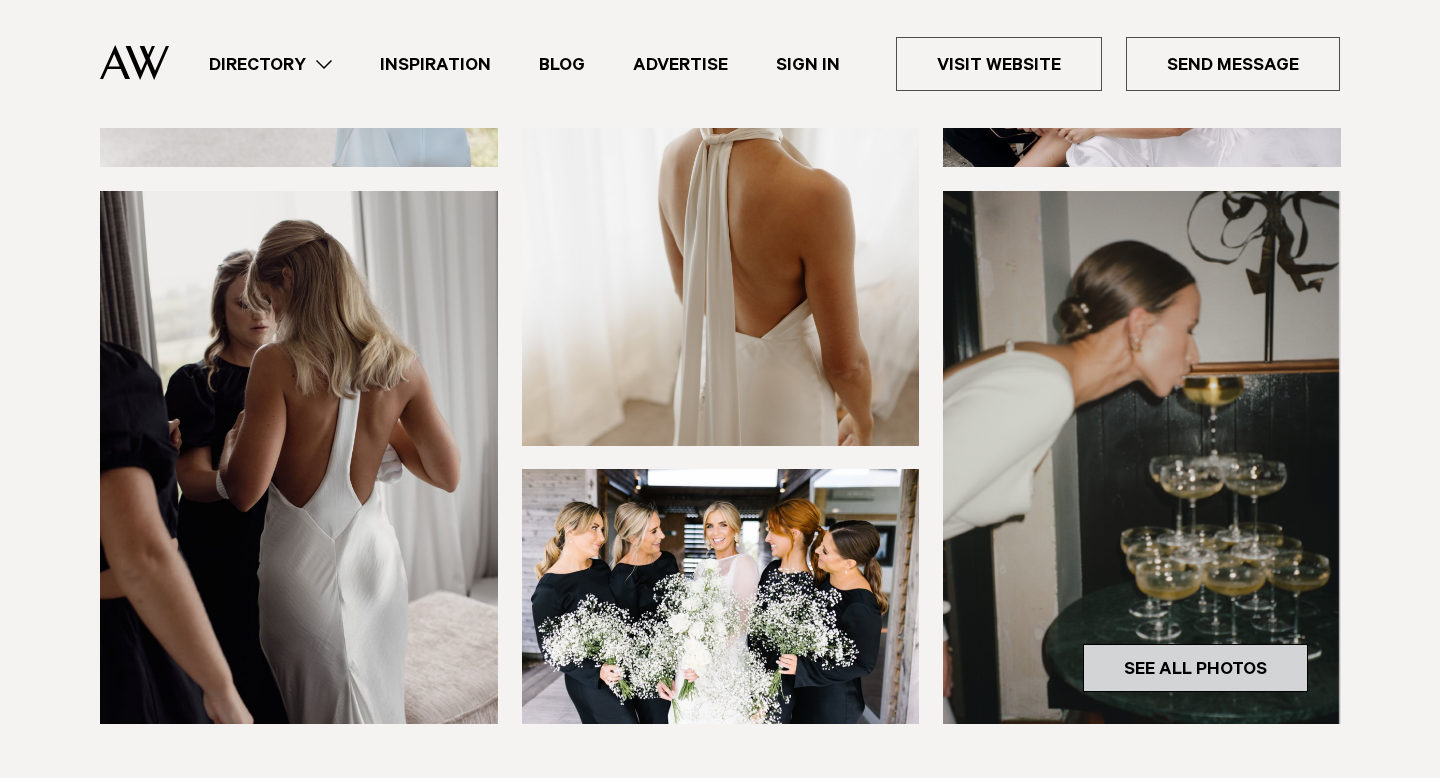 click on "See All Photos" at bounding box center (1195, 668) 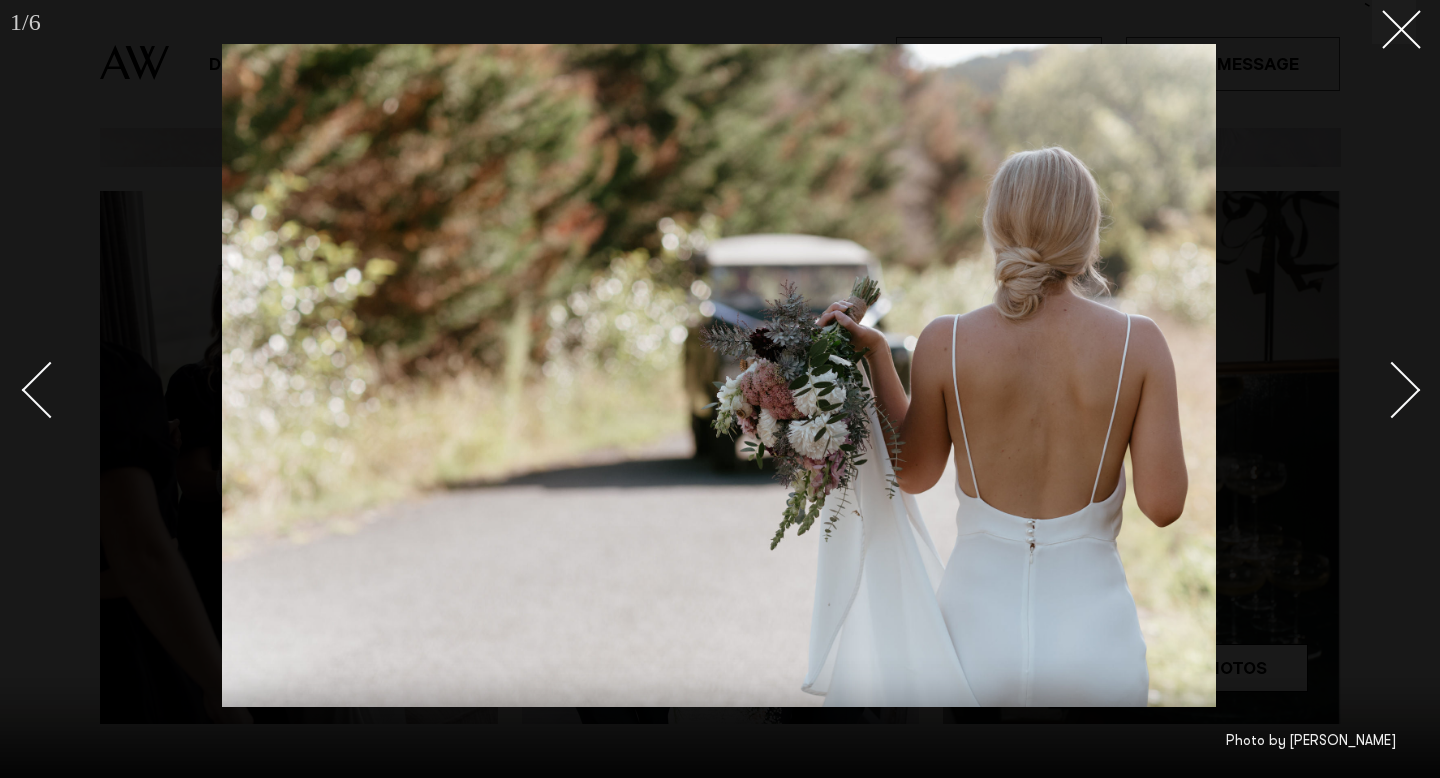 click at bounding box center (1392, 390) 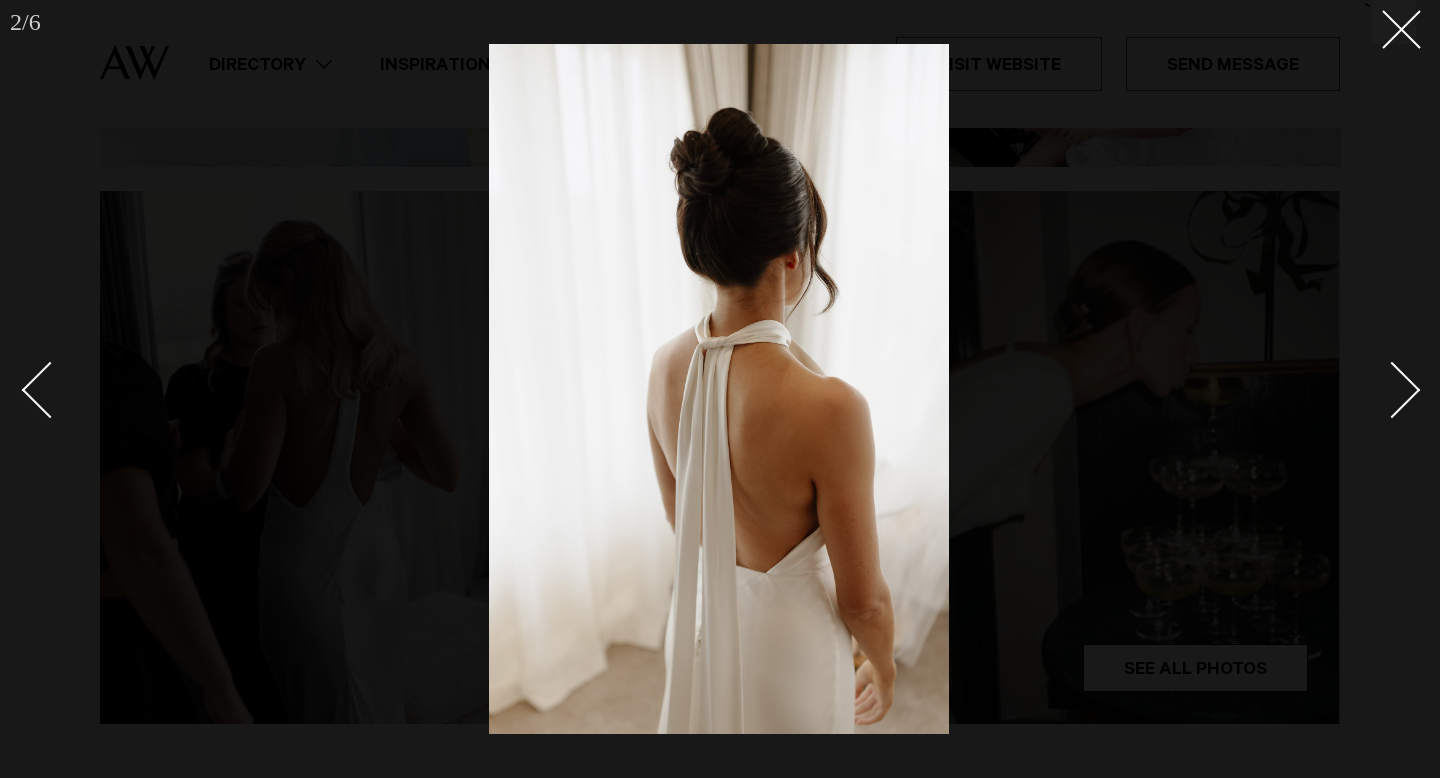 click at bounding box center [1392, 390] 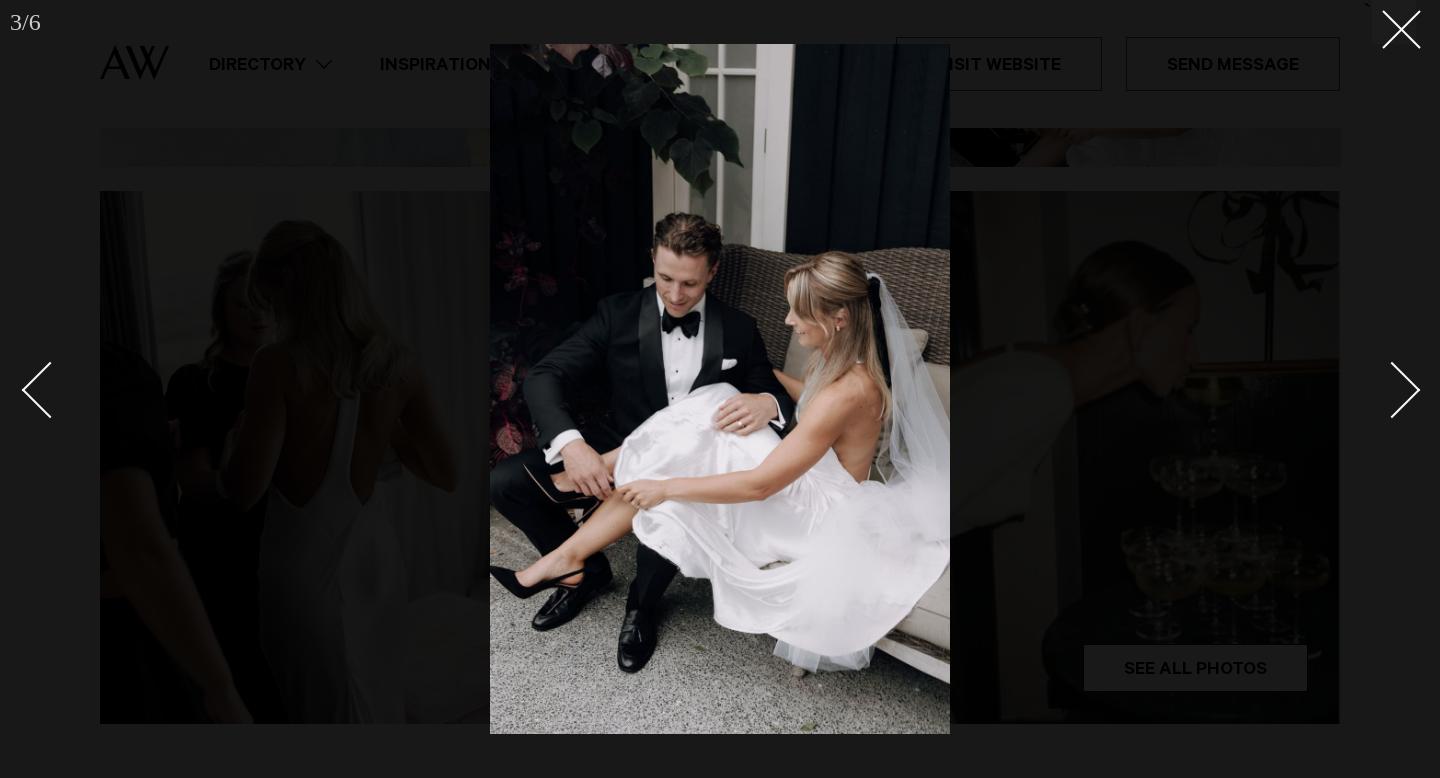 click at bounding box center (1392, 390) 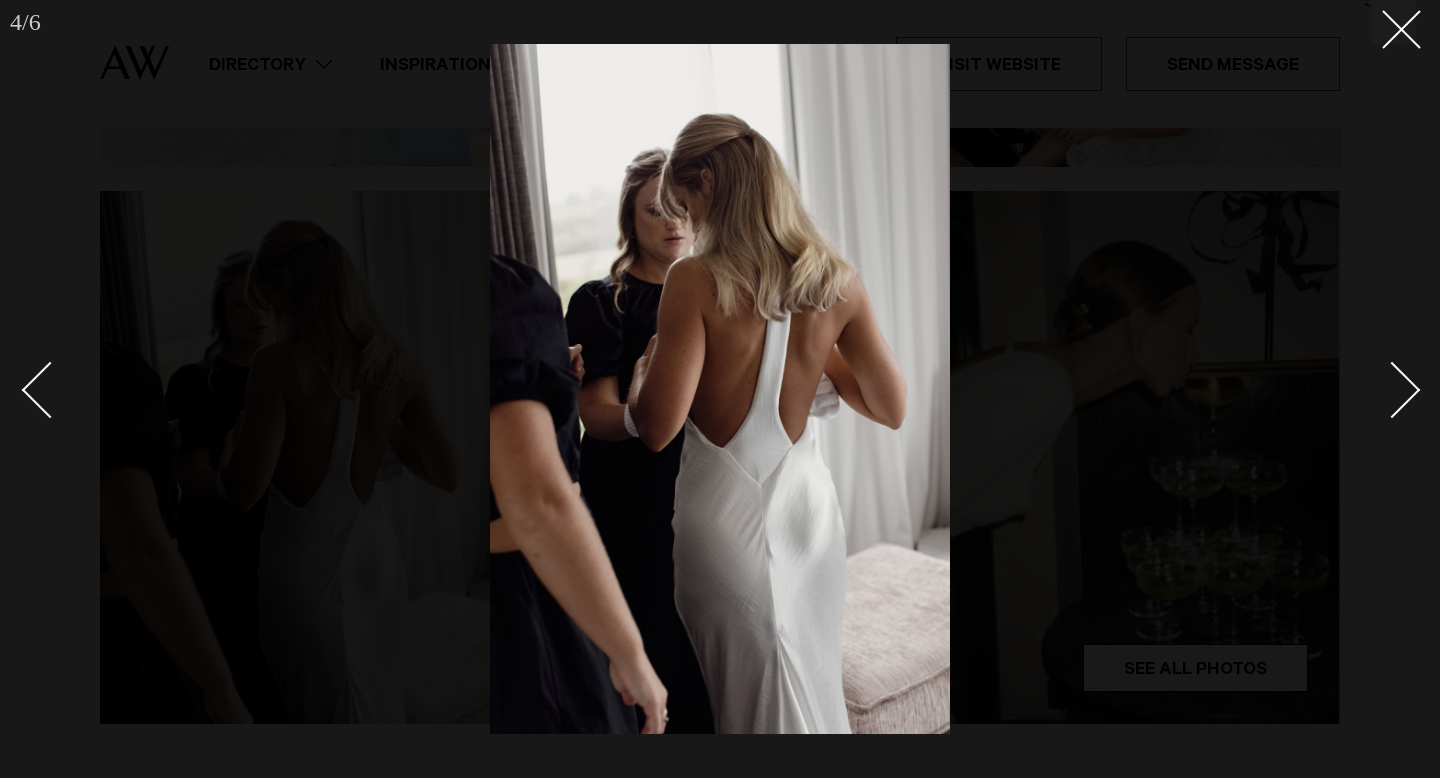click at bounding box center [1392, 390] 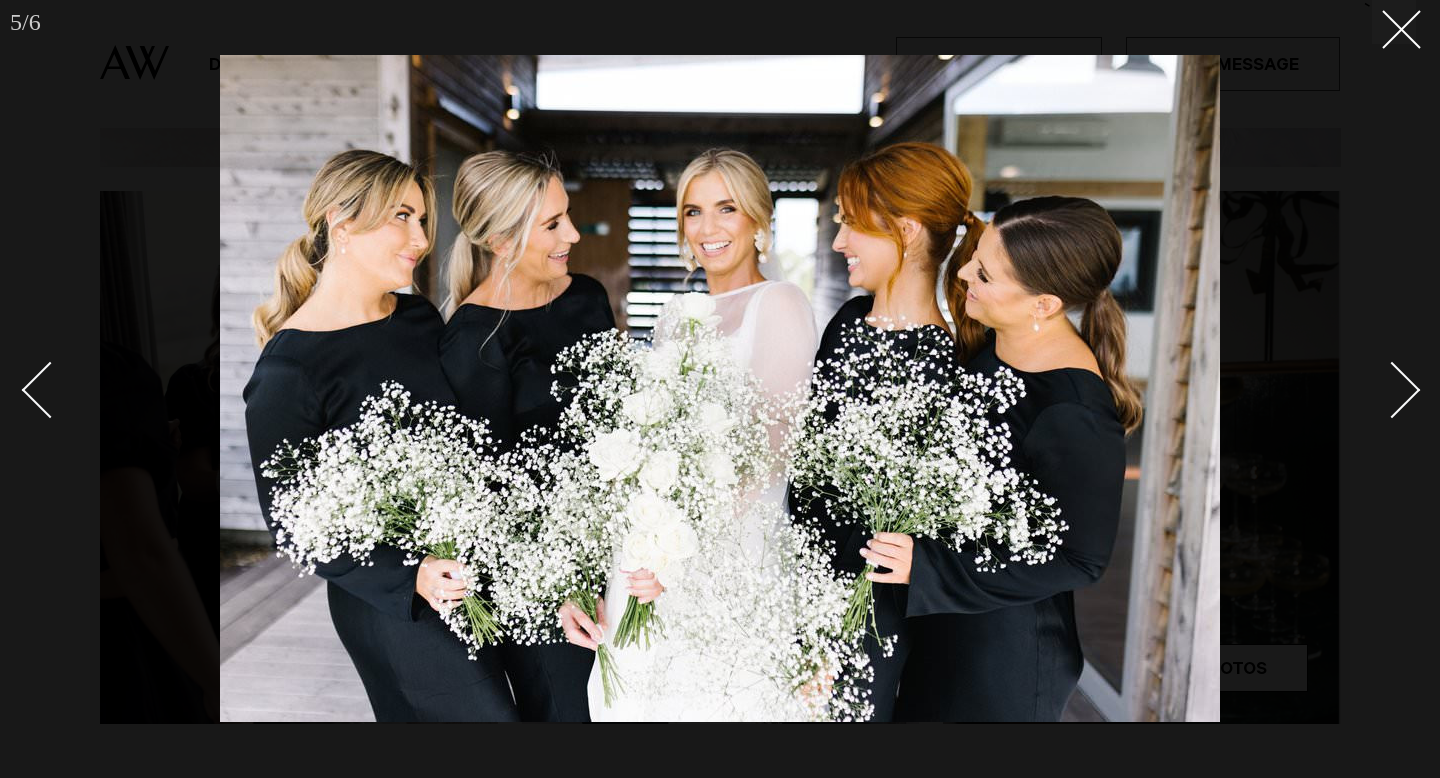 click at bounding box center (1392, 390) 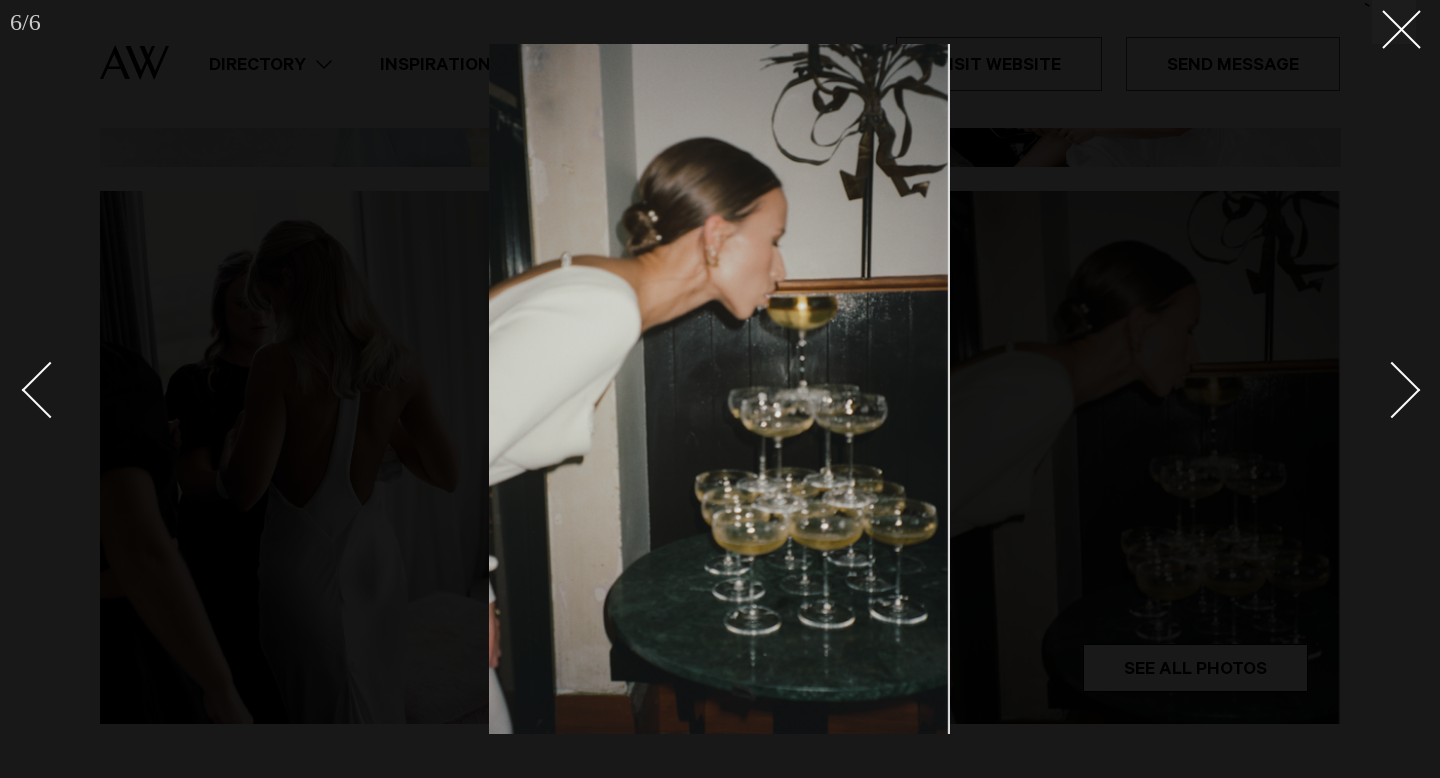 click at bounding box center (1392, 390) 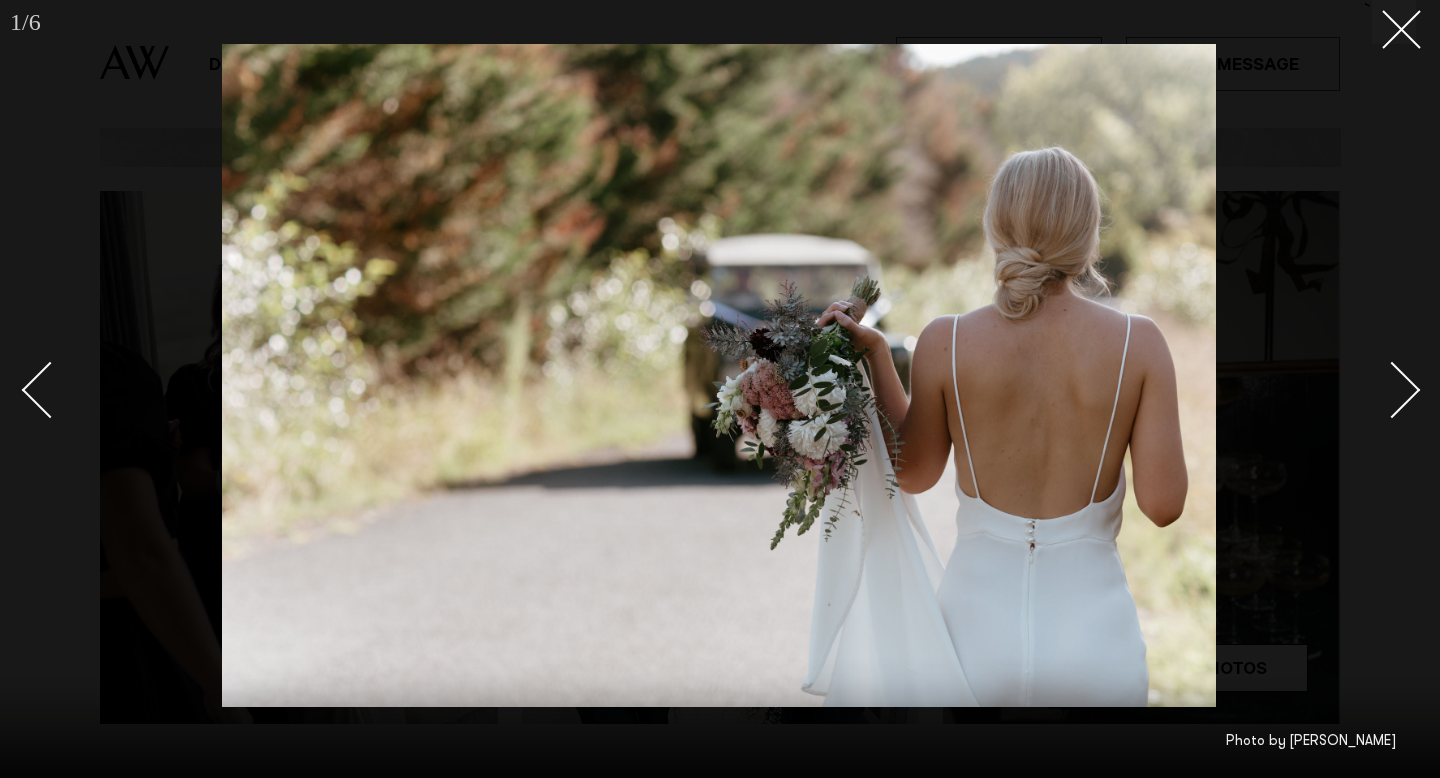 click at bounding box center (1392, 390) 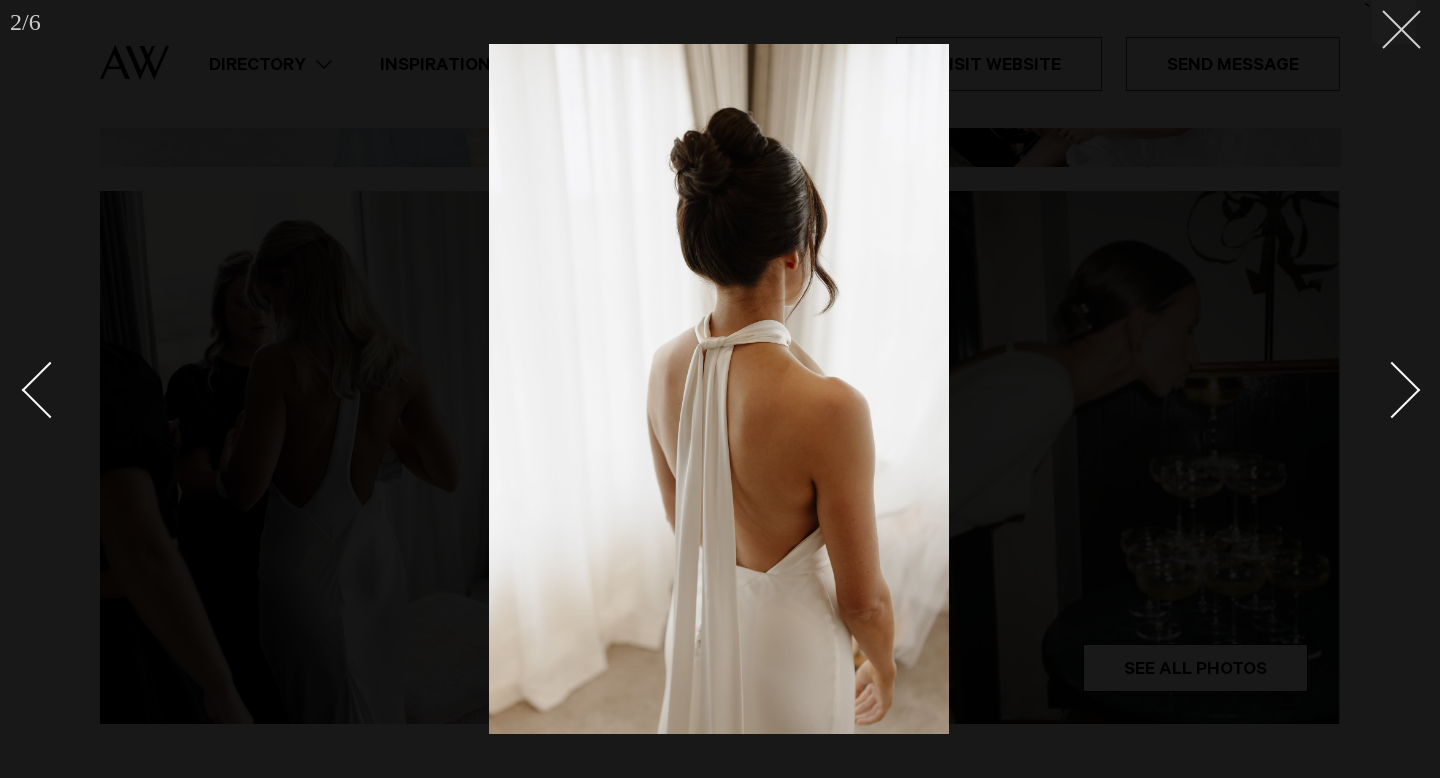 click 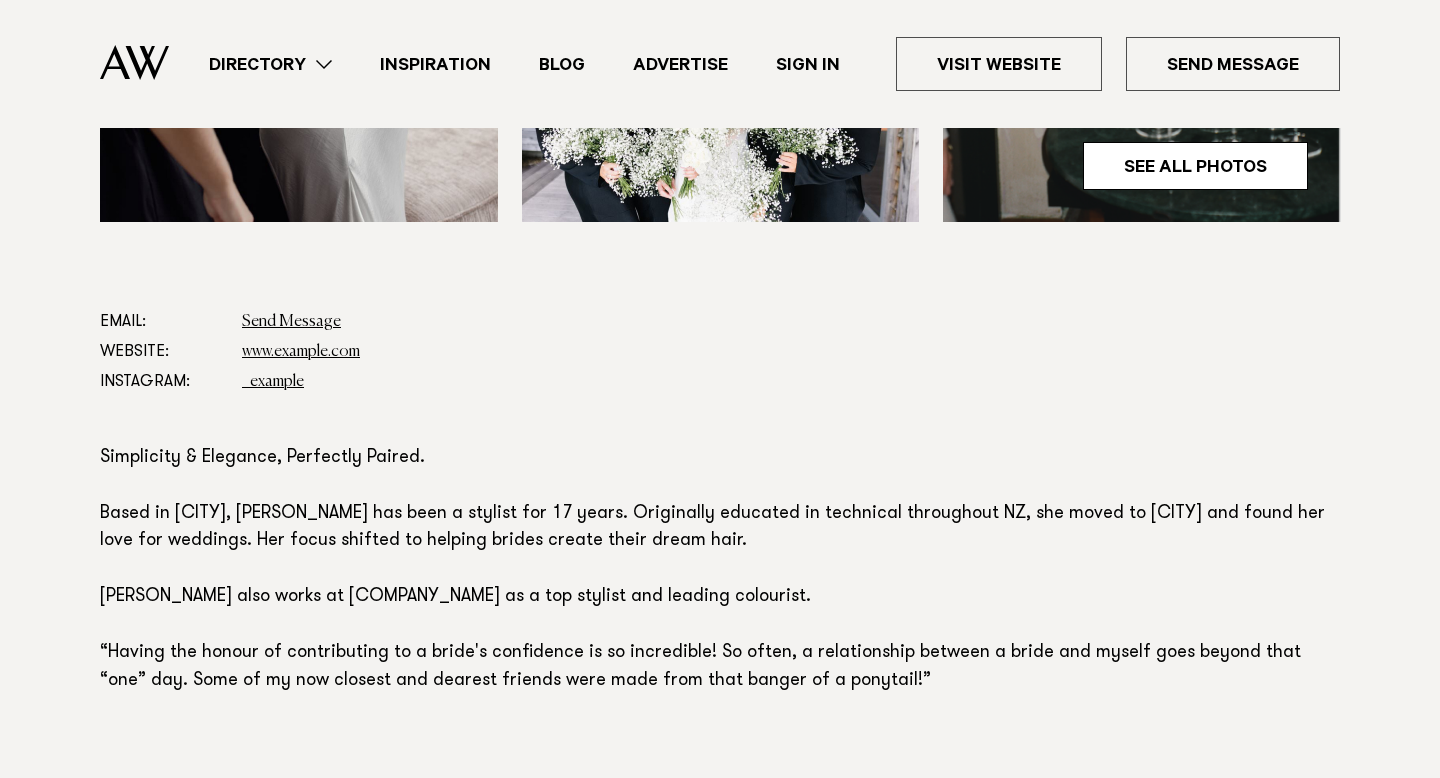 scroll, scrollTop: 954, scrollLeft: 0, axis: vertical 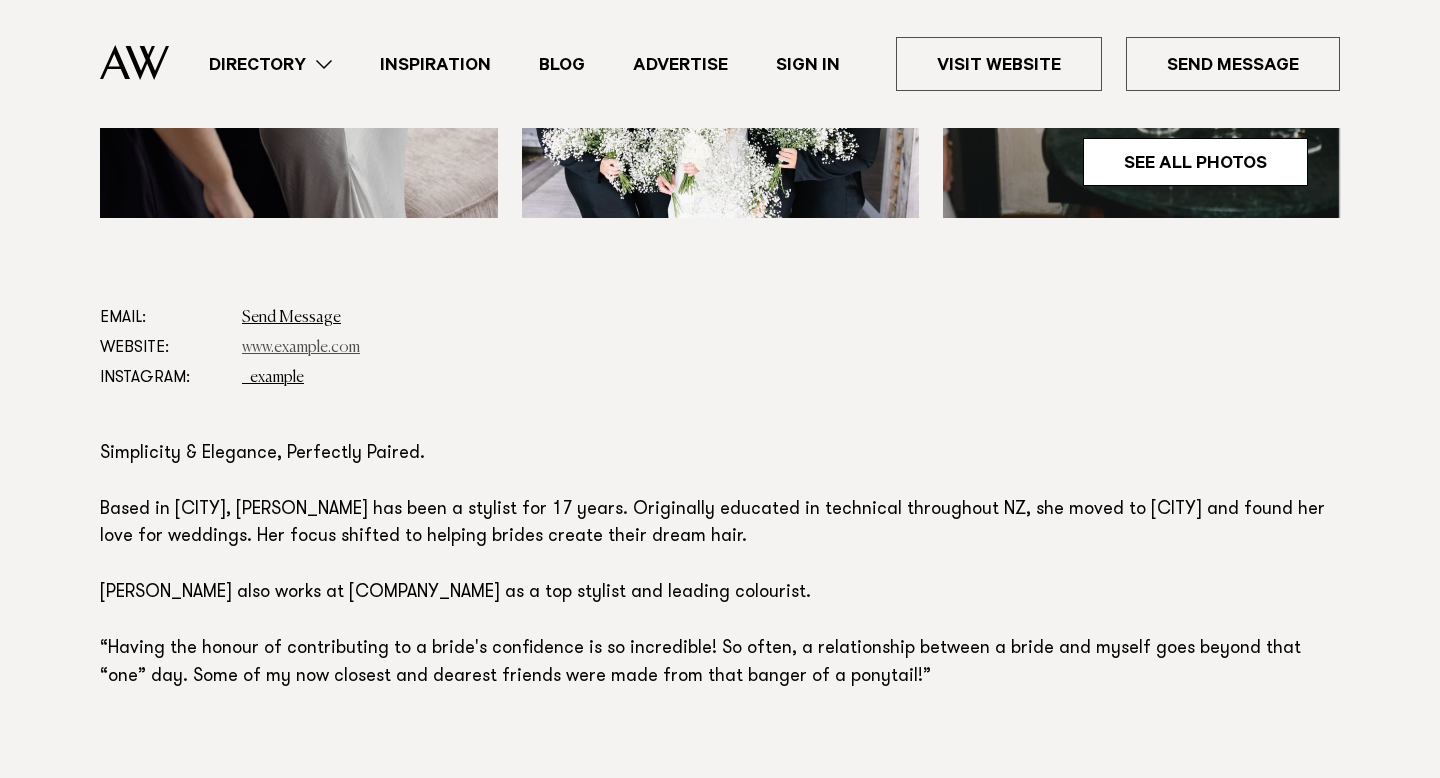 click on "www.amandaprestonhair.com" at bounding box center (301, 348) 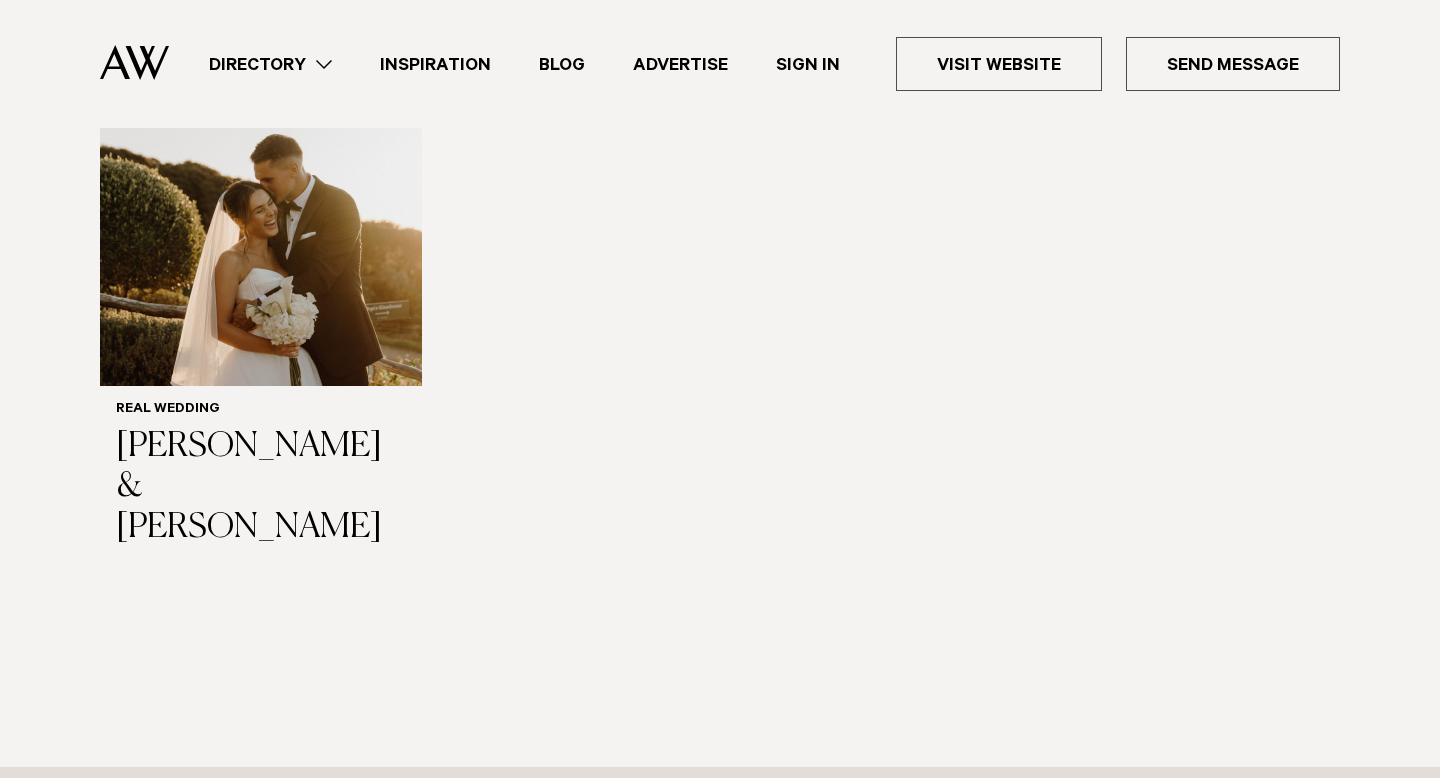 scroll, scrollTop: 0, scrollLeft: 0, axis: both 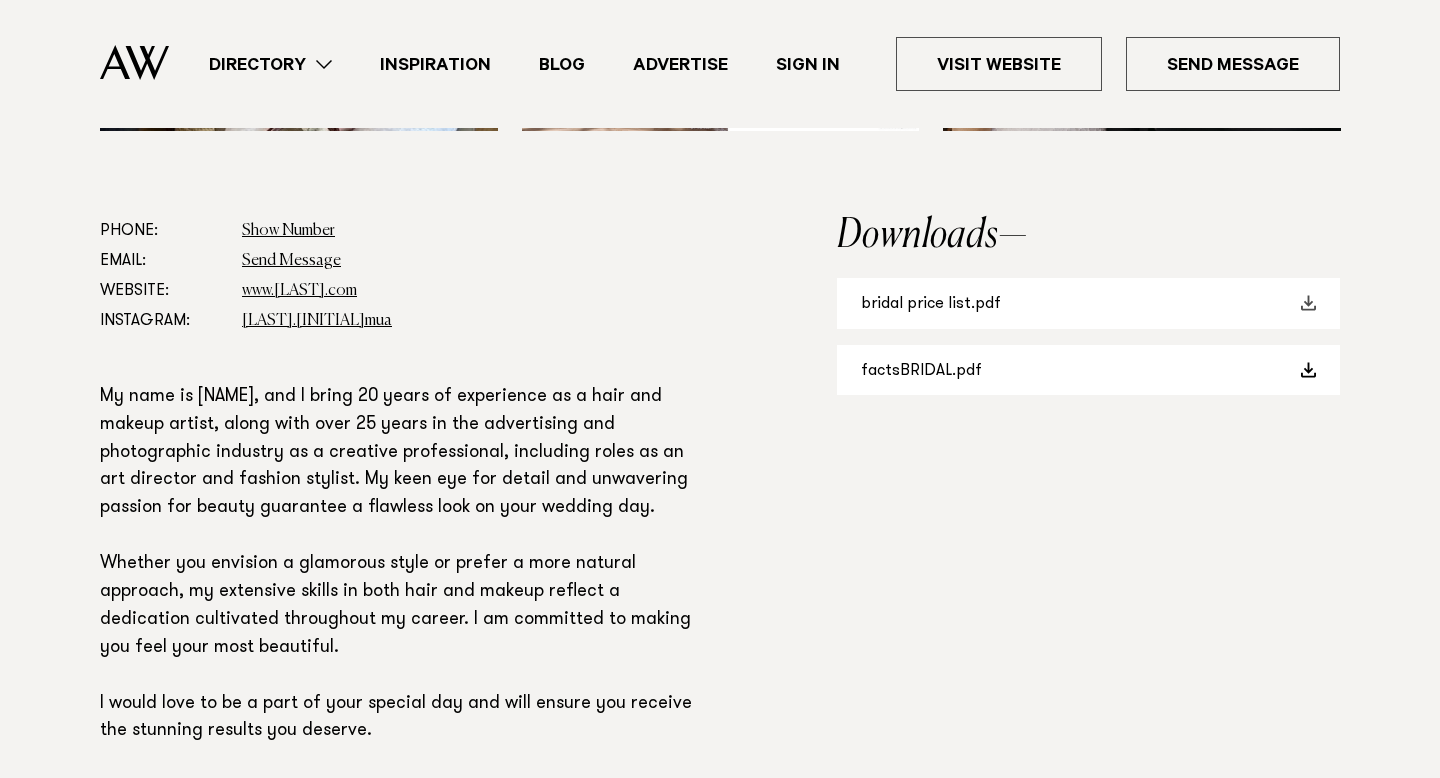 click on "bridal price list.pdf" at bounding box center [1088, 303] 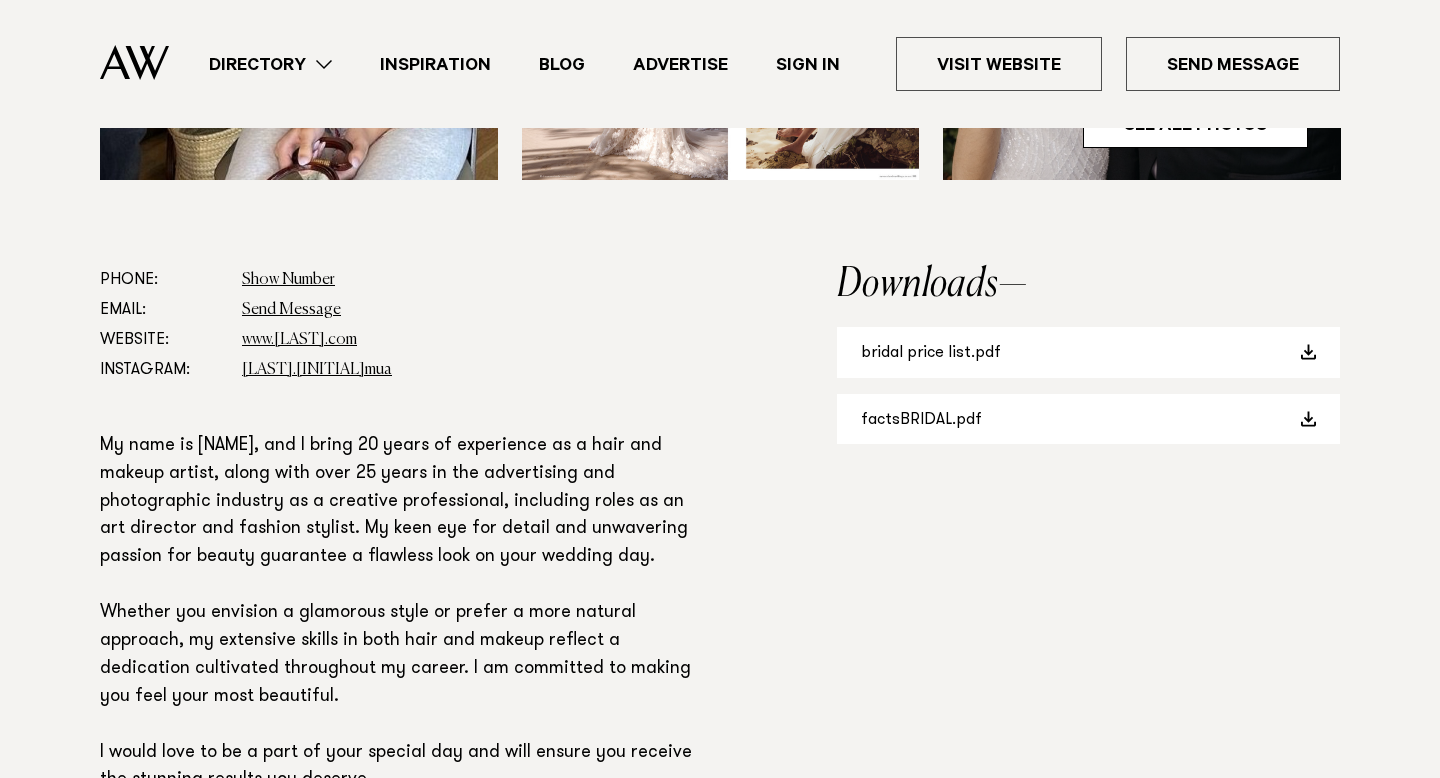 scroll, scrollTop: 1128, scrollLeft: 0, axis: vertical 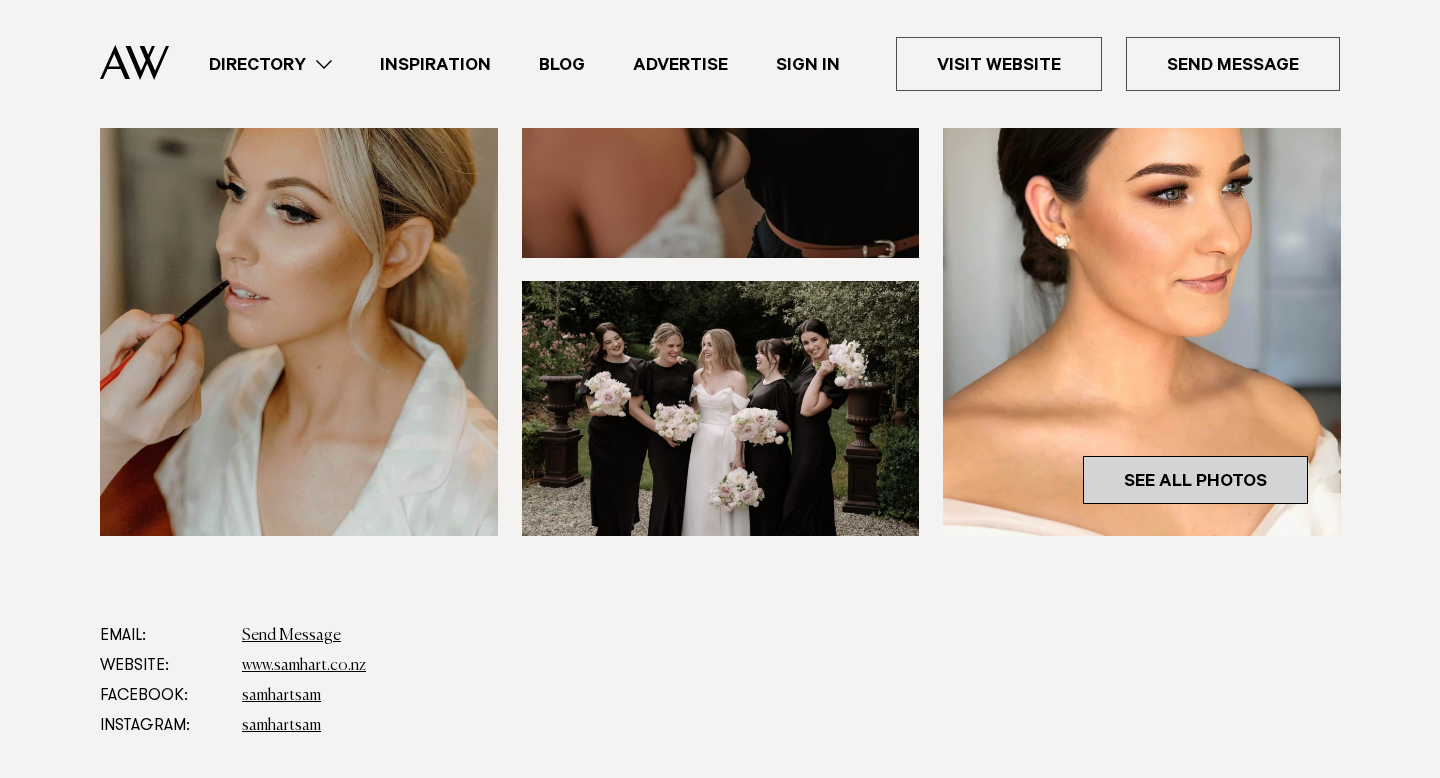 click on "See All Photos" at bounding box center [1195, 480] 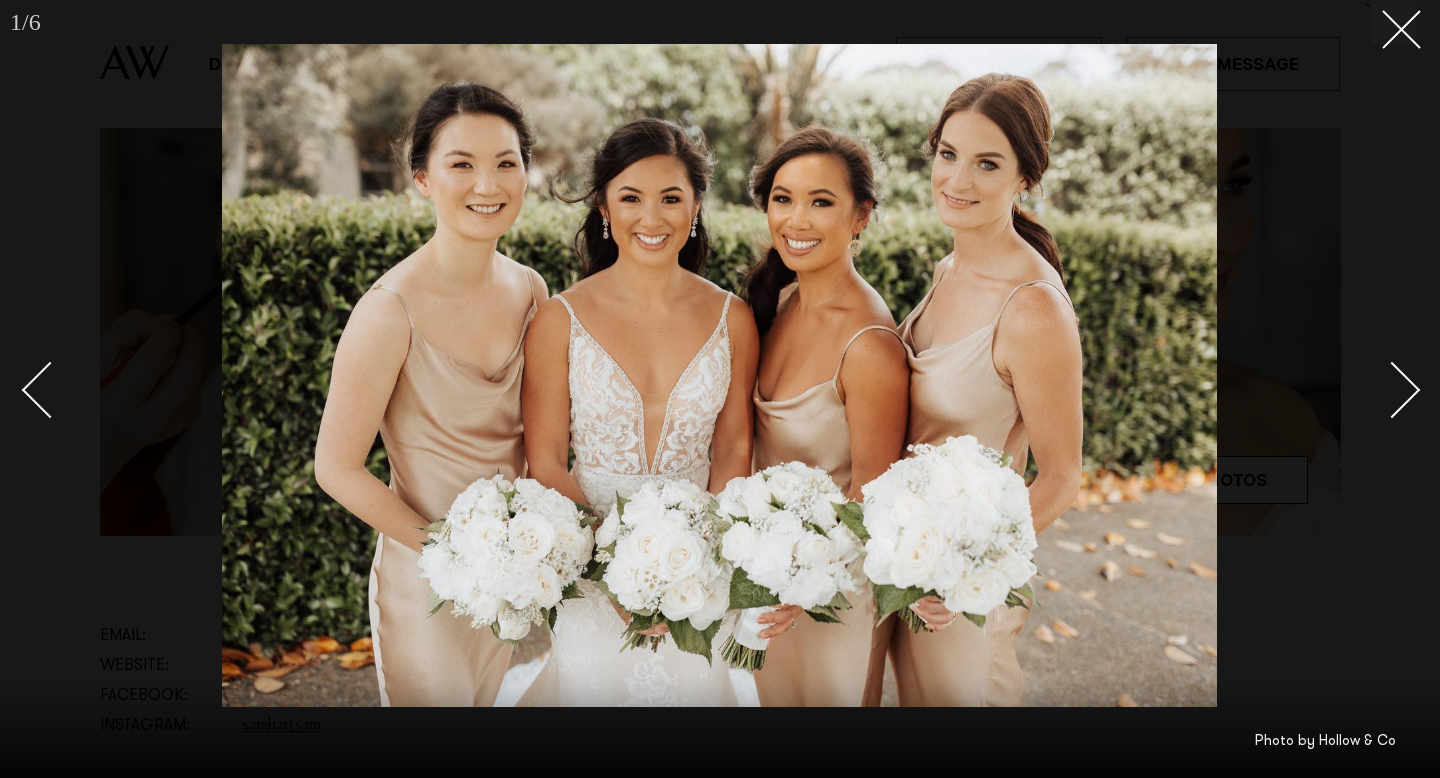 click at bounding box center [1381, 389] 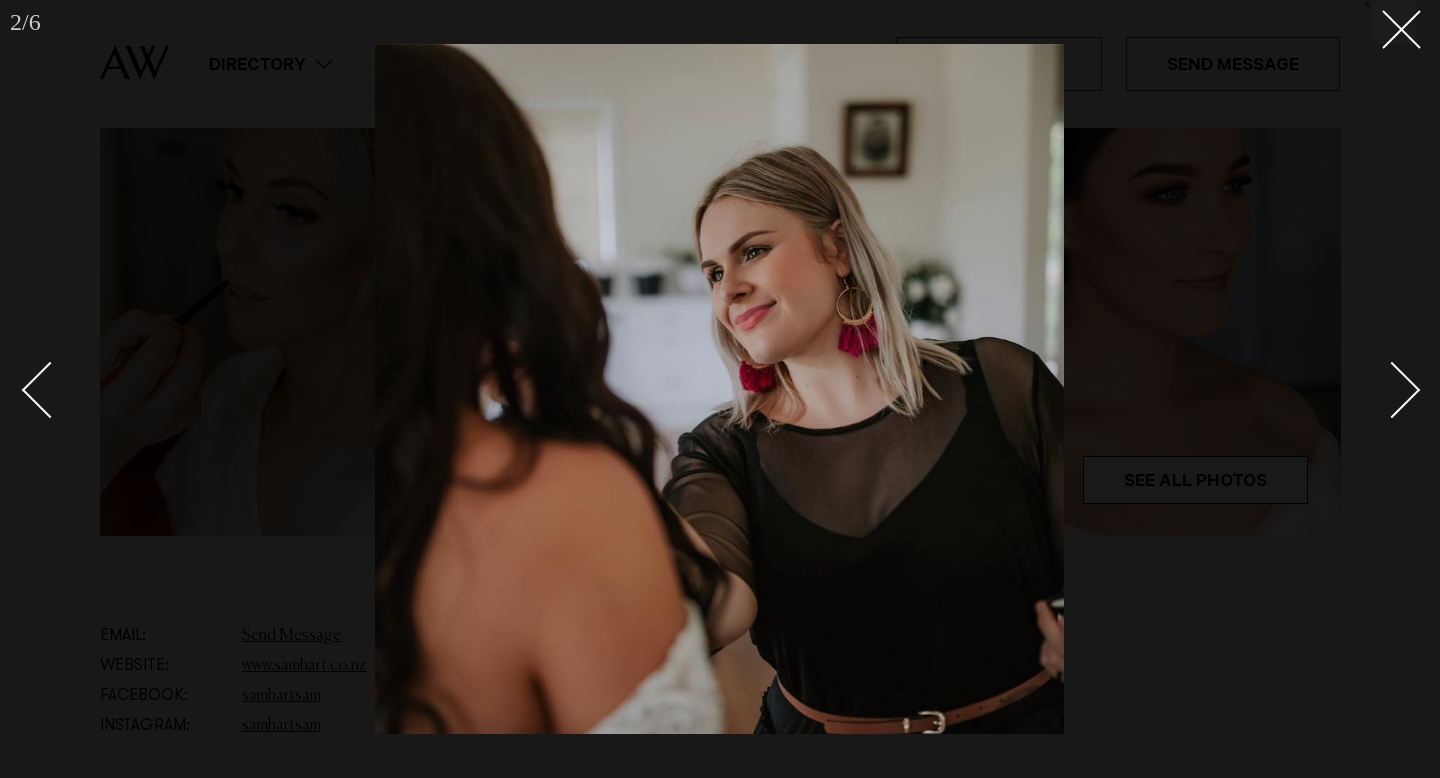 click at bounding box center [1381, 389] 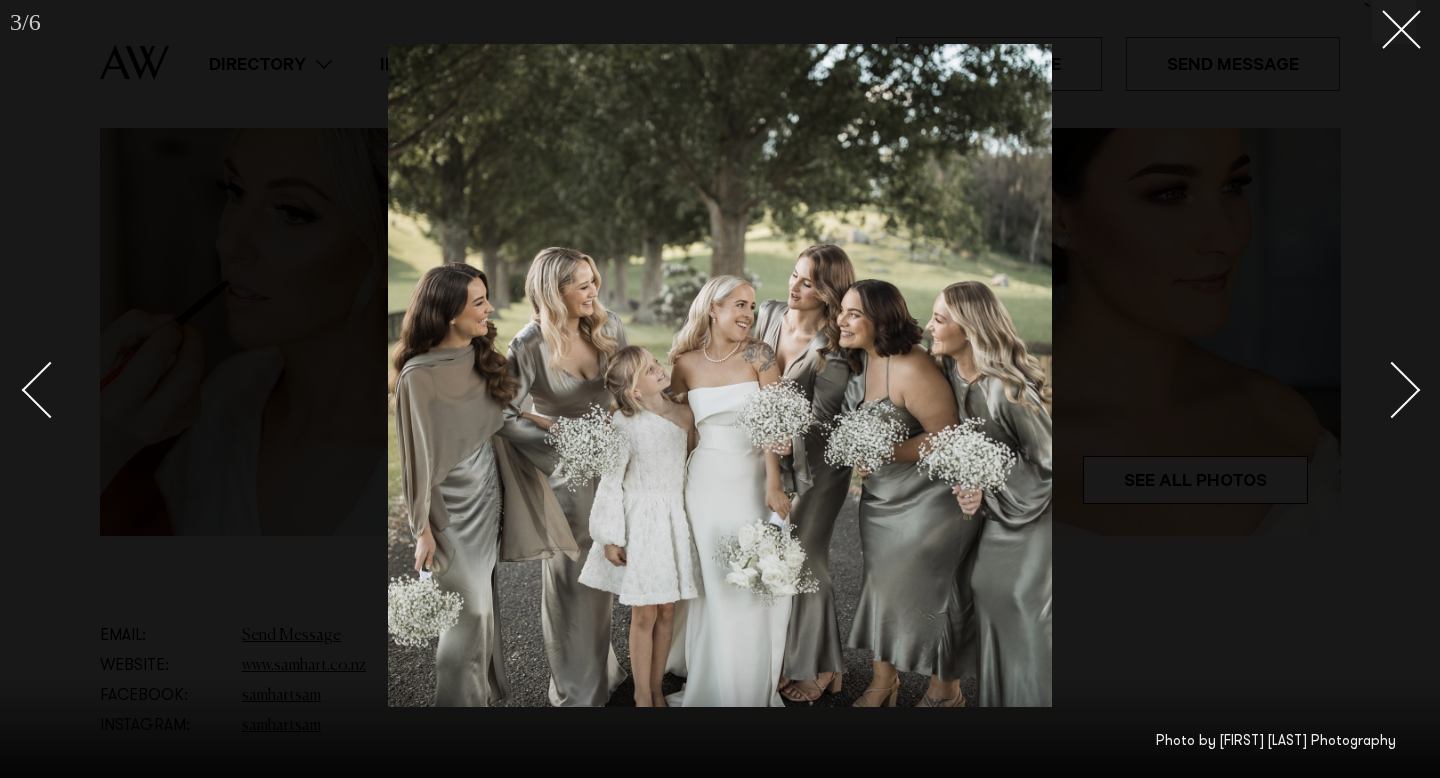 click at bounding box center [1381, 389] 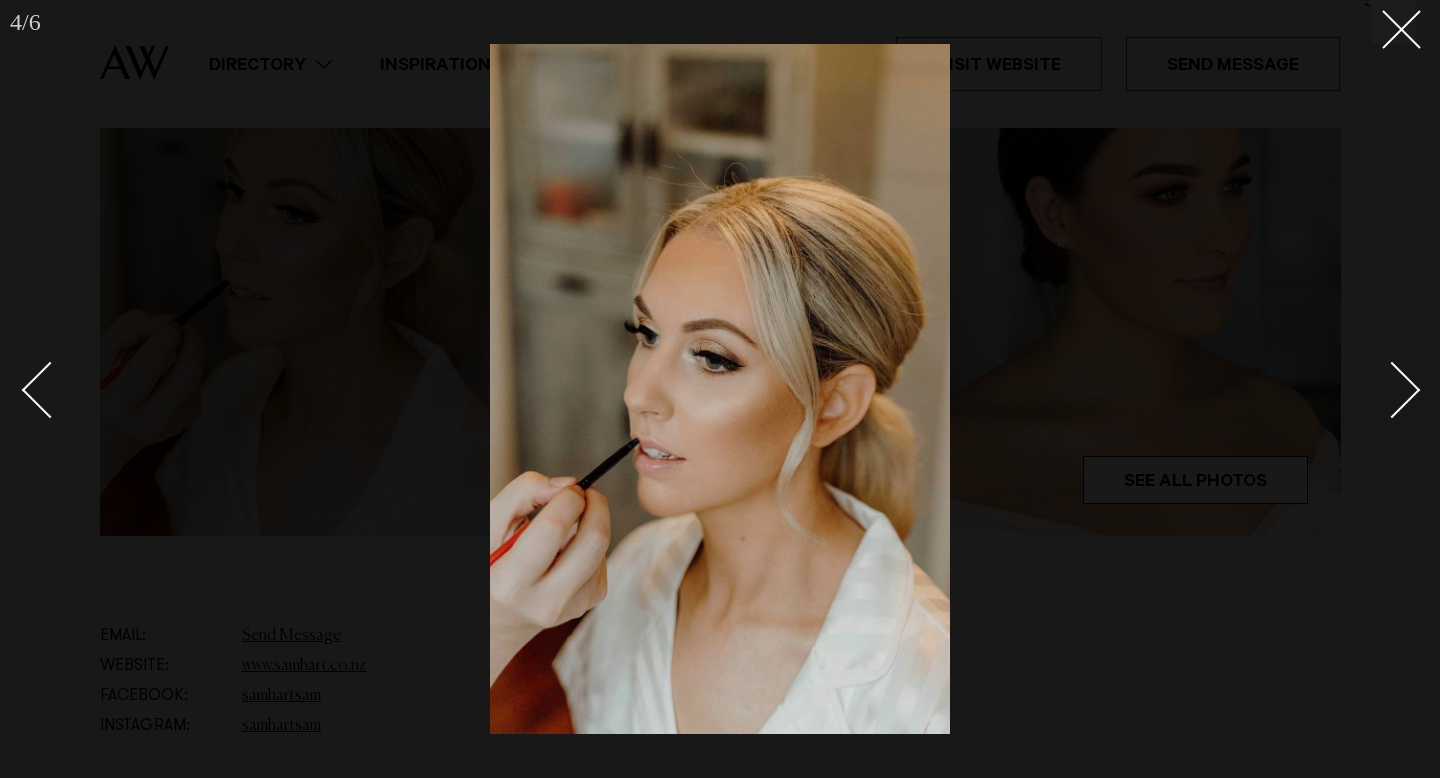 click at bounding box center (1381, 389) 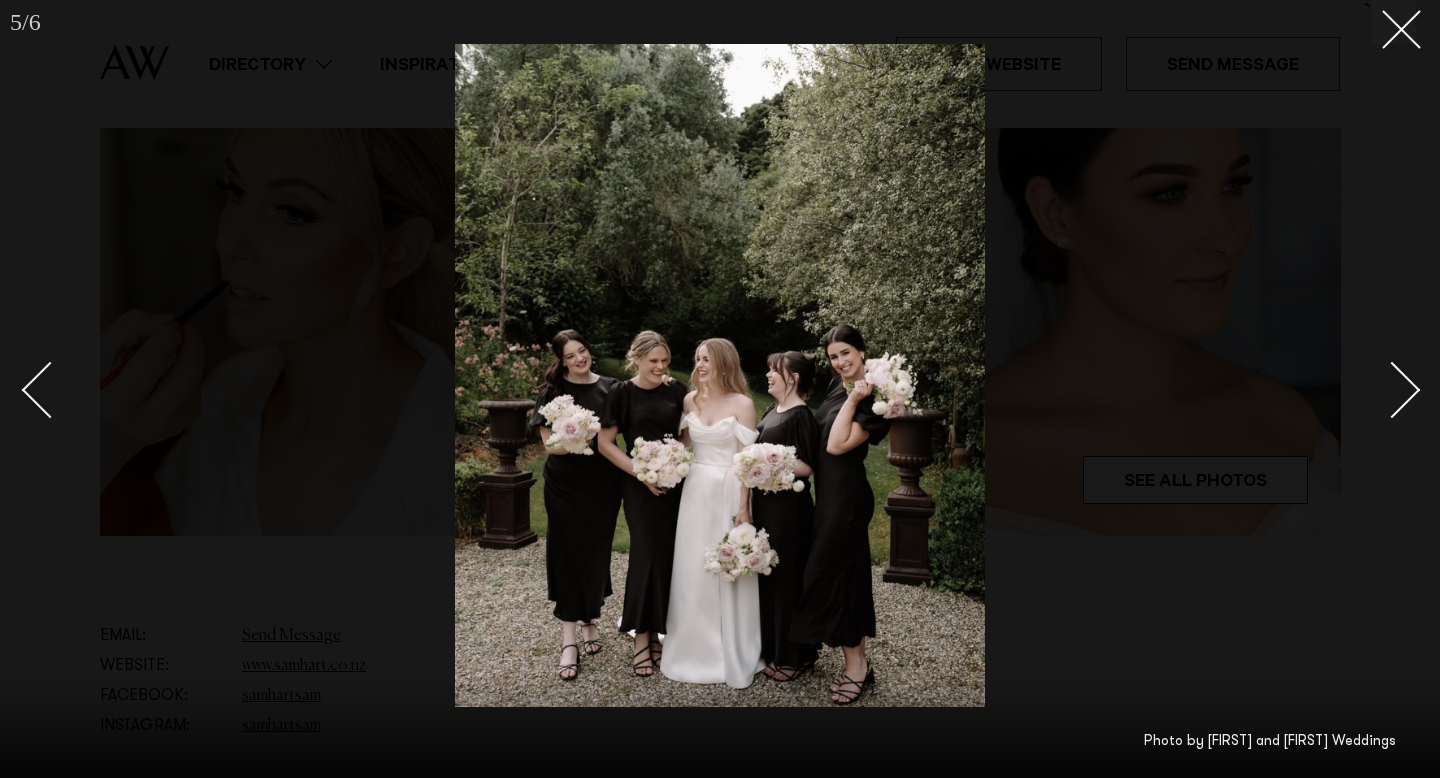 click at bounding box center [1381, 389] 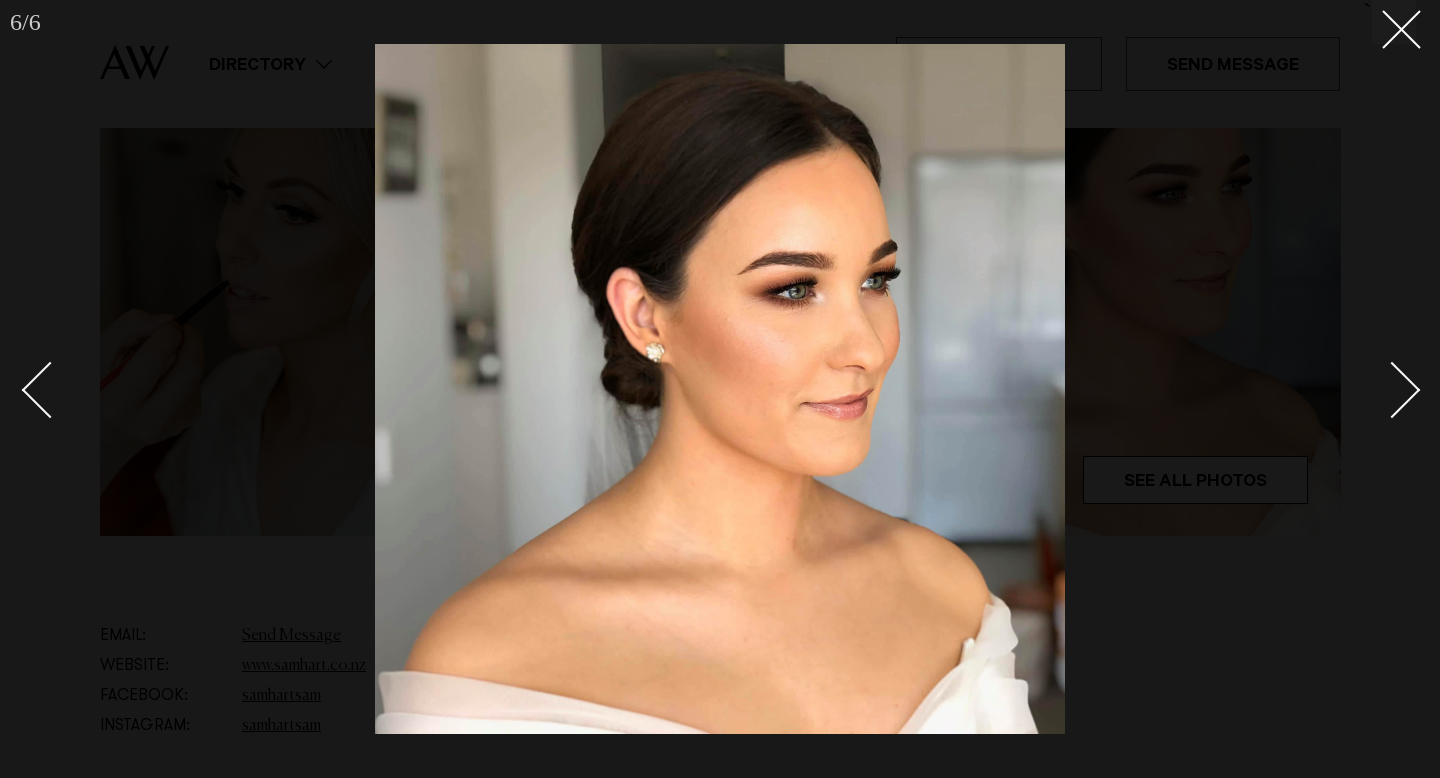 click at bounding box center (1381, 389) 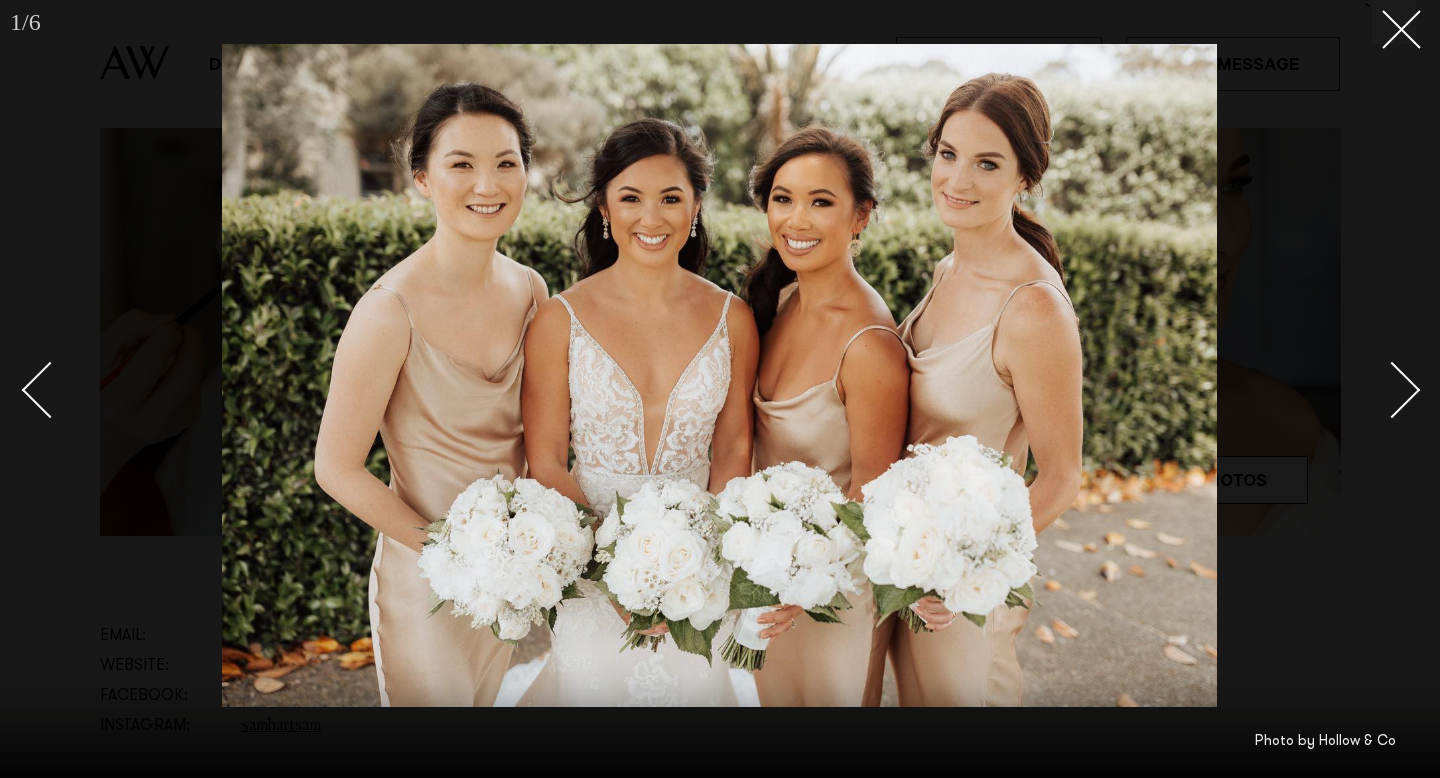click at bounding box center (1381, 389) 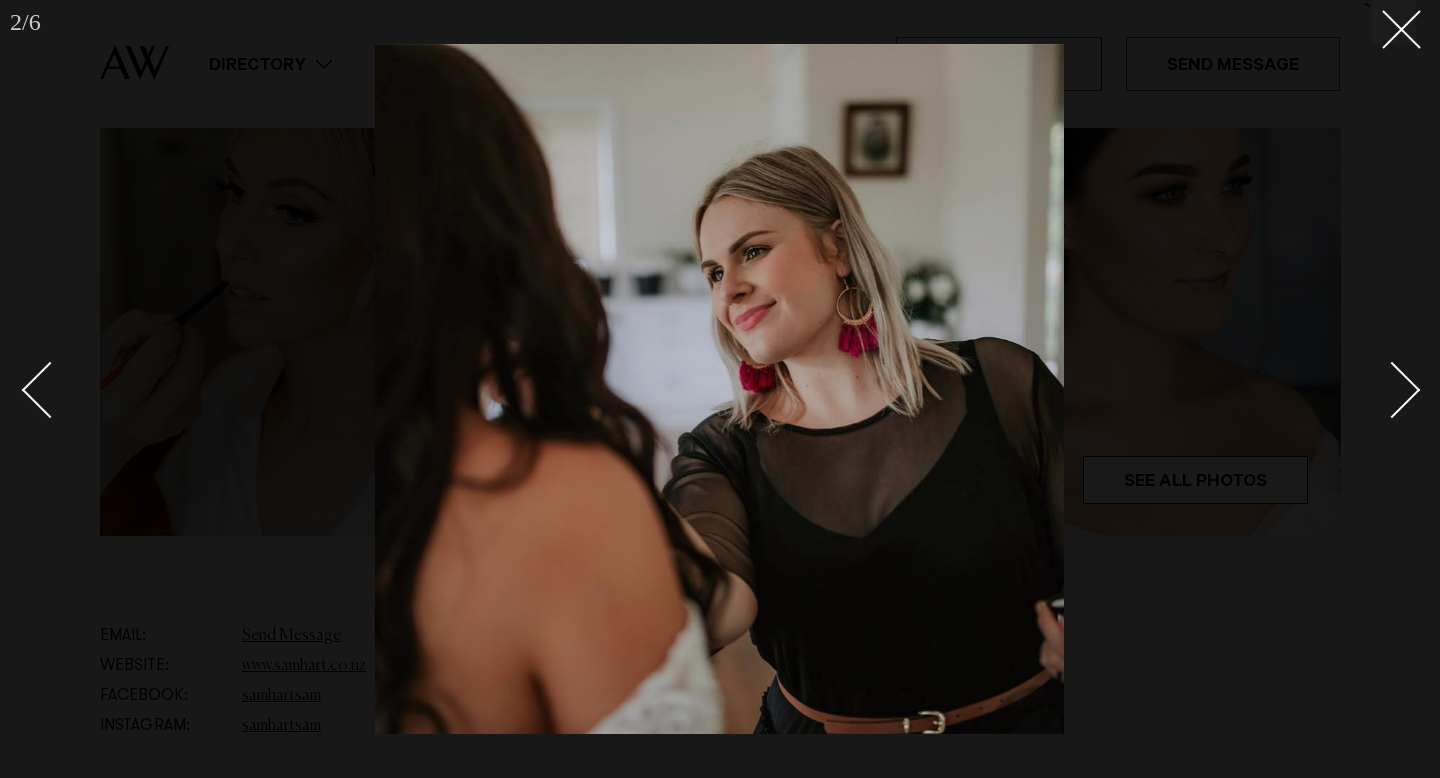 click at bounding box center (1381, 389) 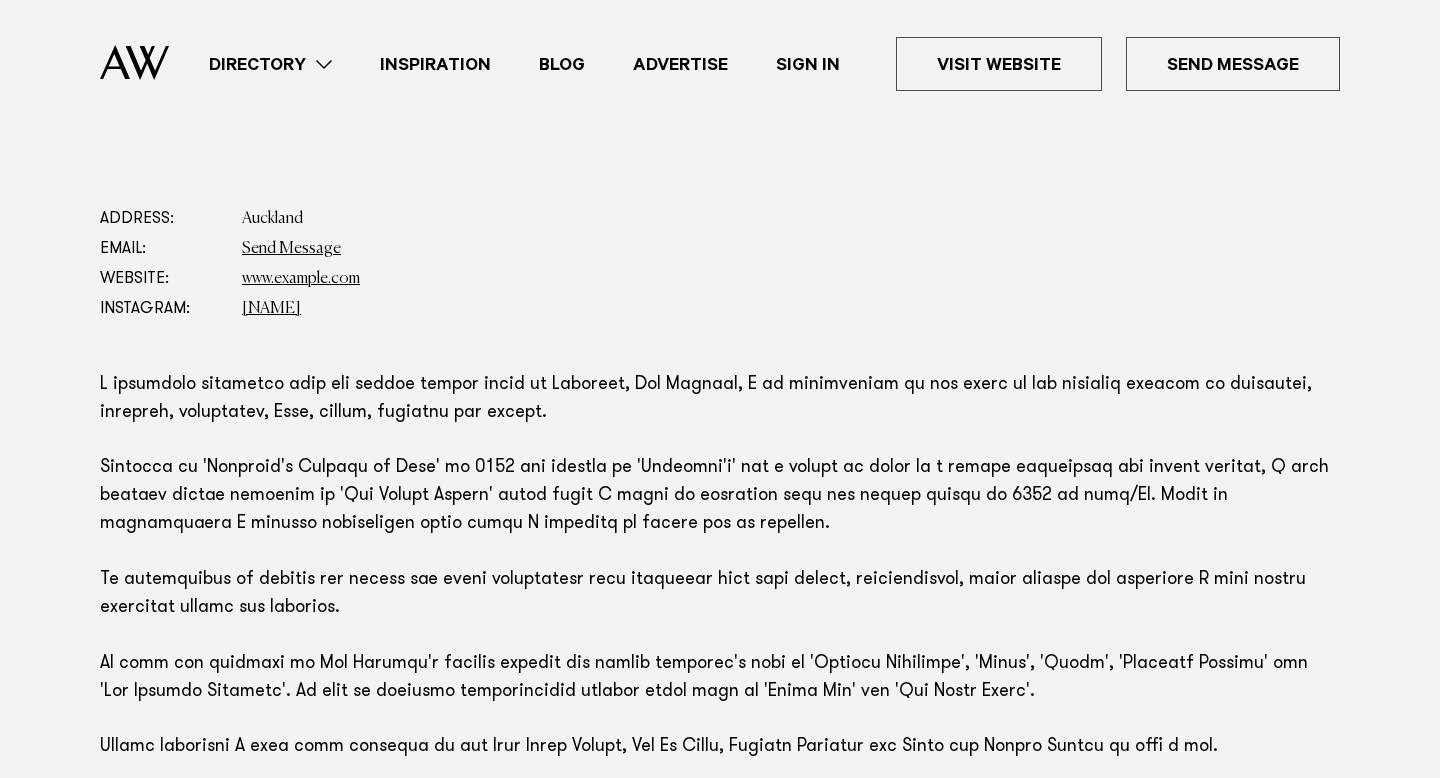 scroll, scrollTop: 1054, scrollLeft: 0, axis: vertical 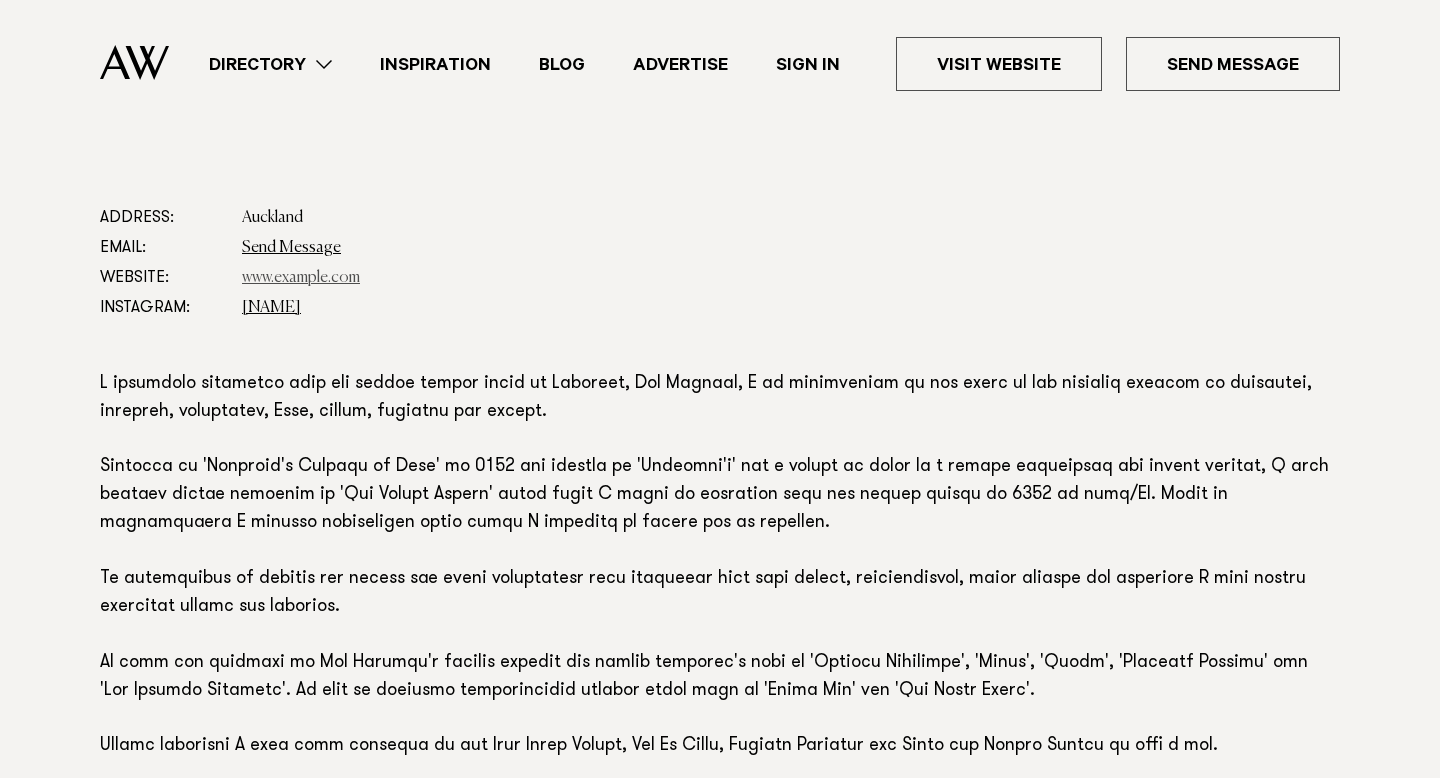 click on "www.nataliedent.com" at bounding box center [301, 278] 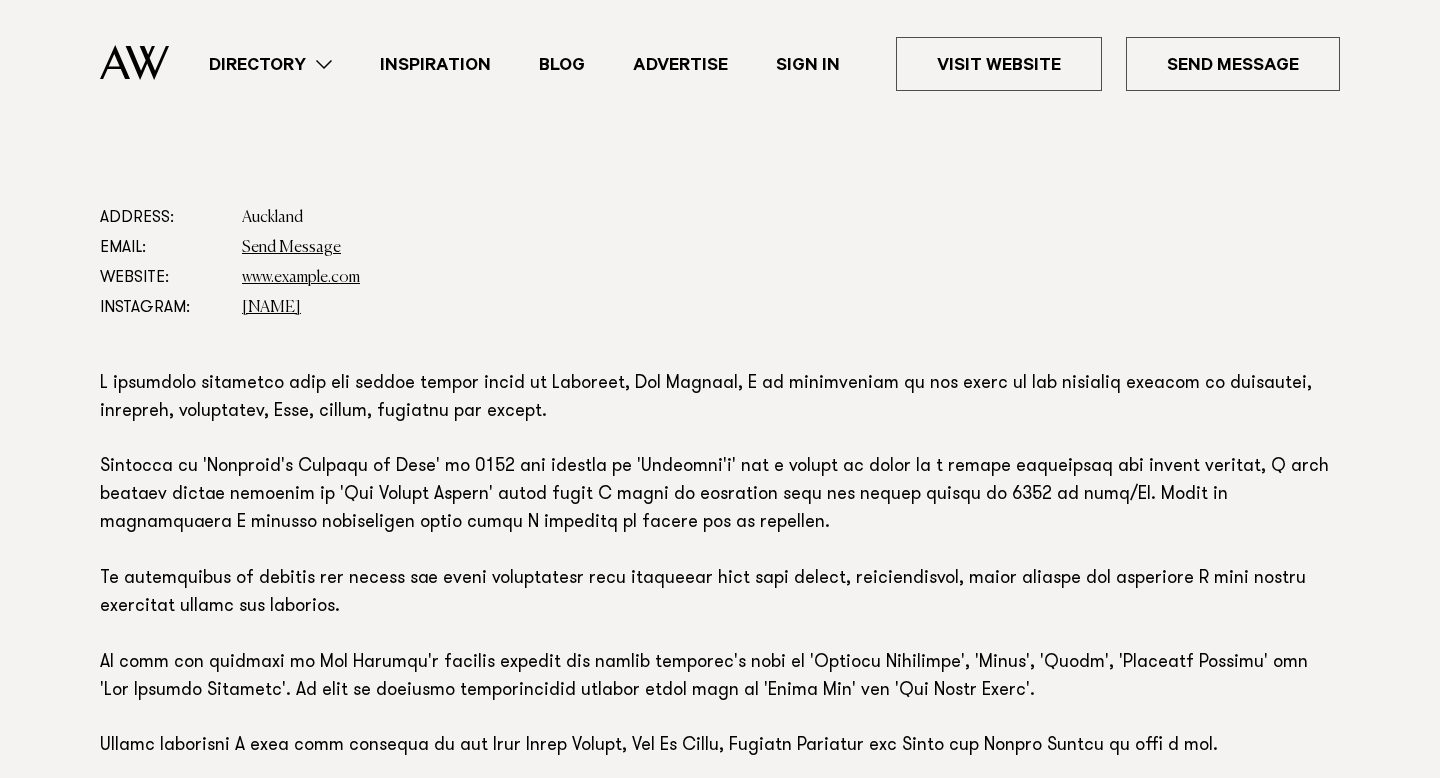 click on "Directory" at bounding box center (270, 64) 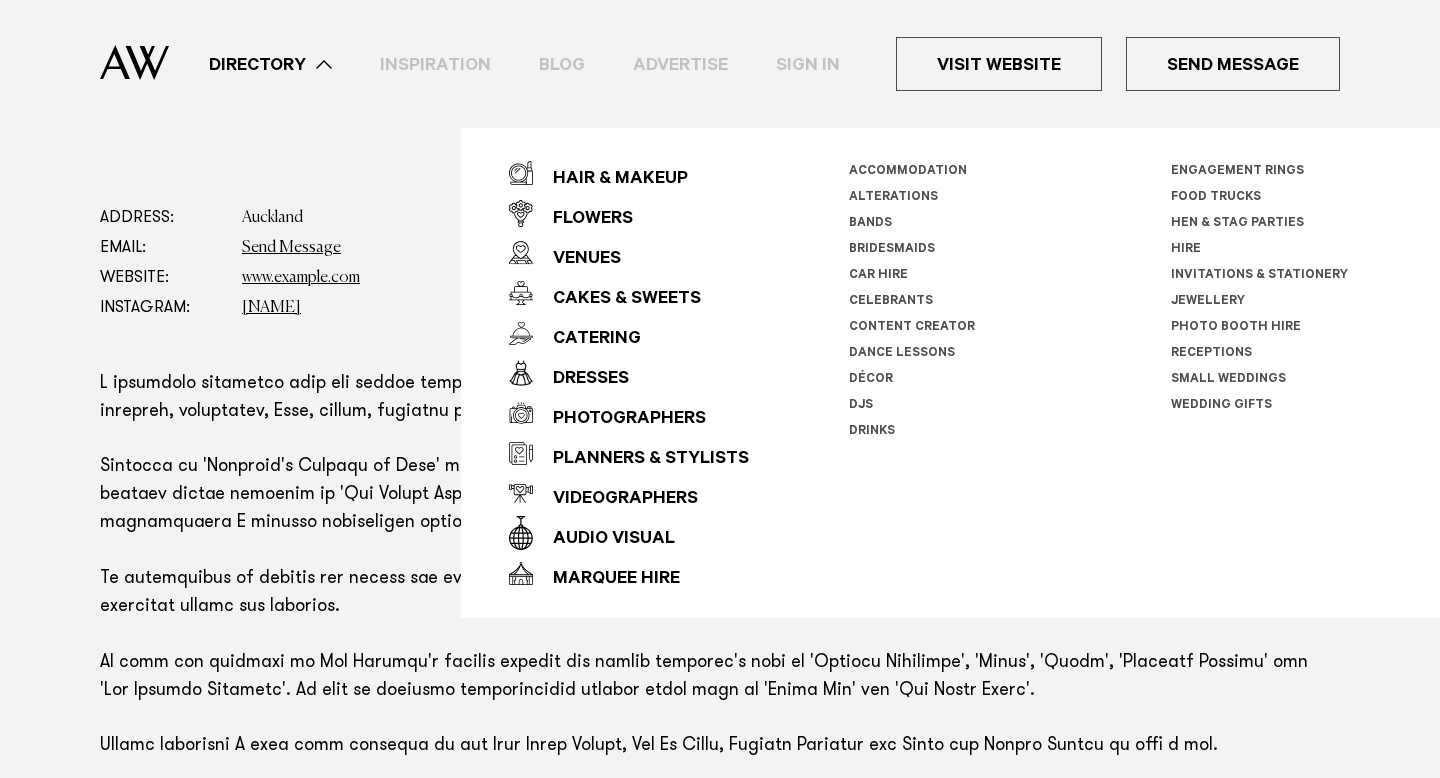 click on "Catering" at bounding box center [587, 340] 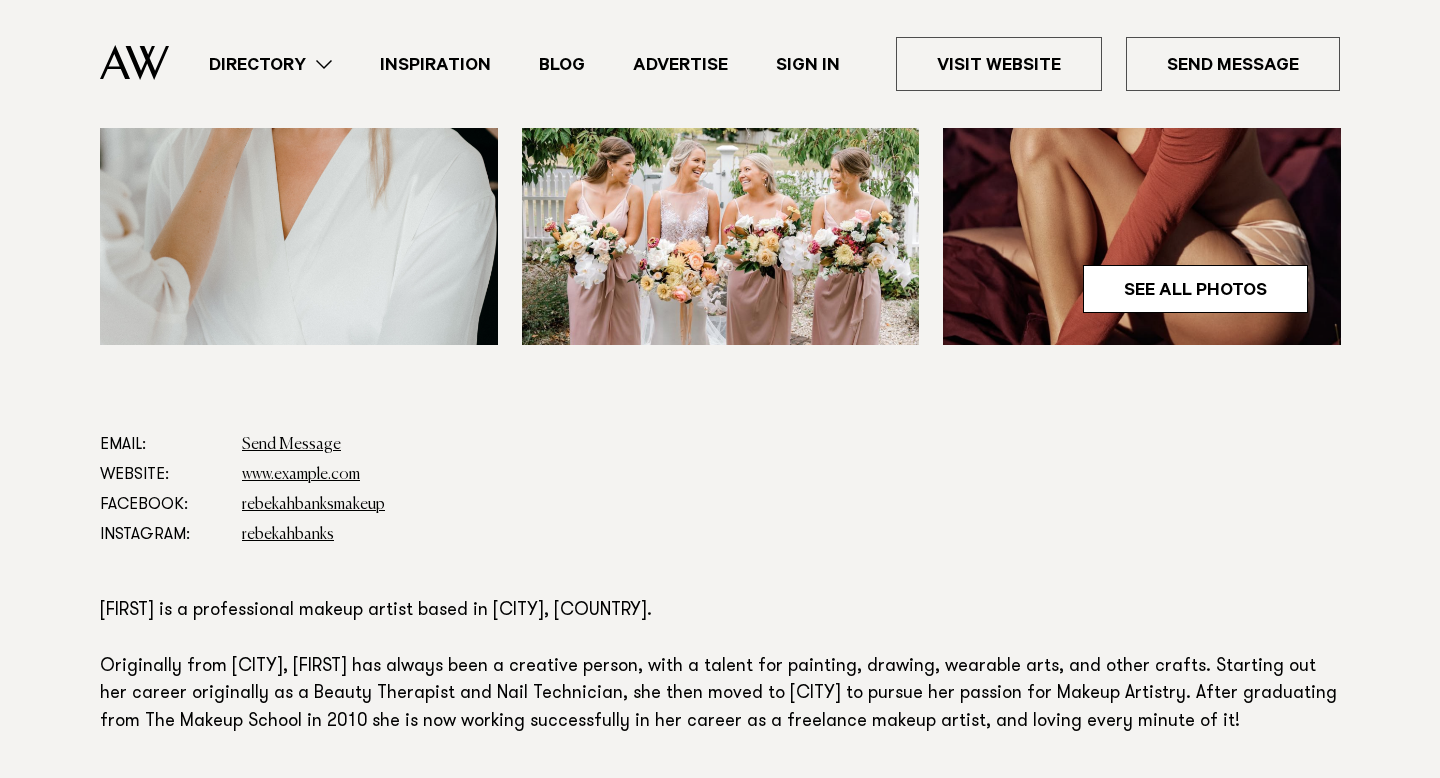 scroll, scrollTop: 831, scrollLeft: 0, axis: vertical 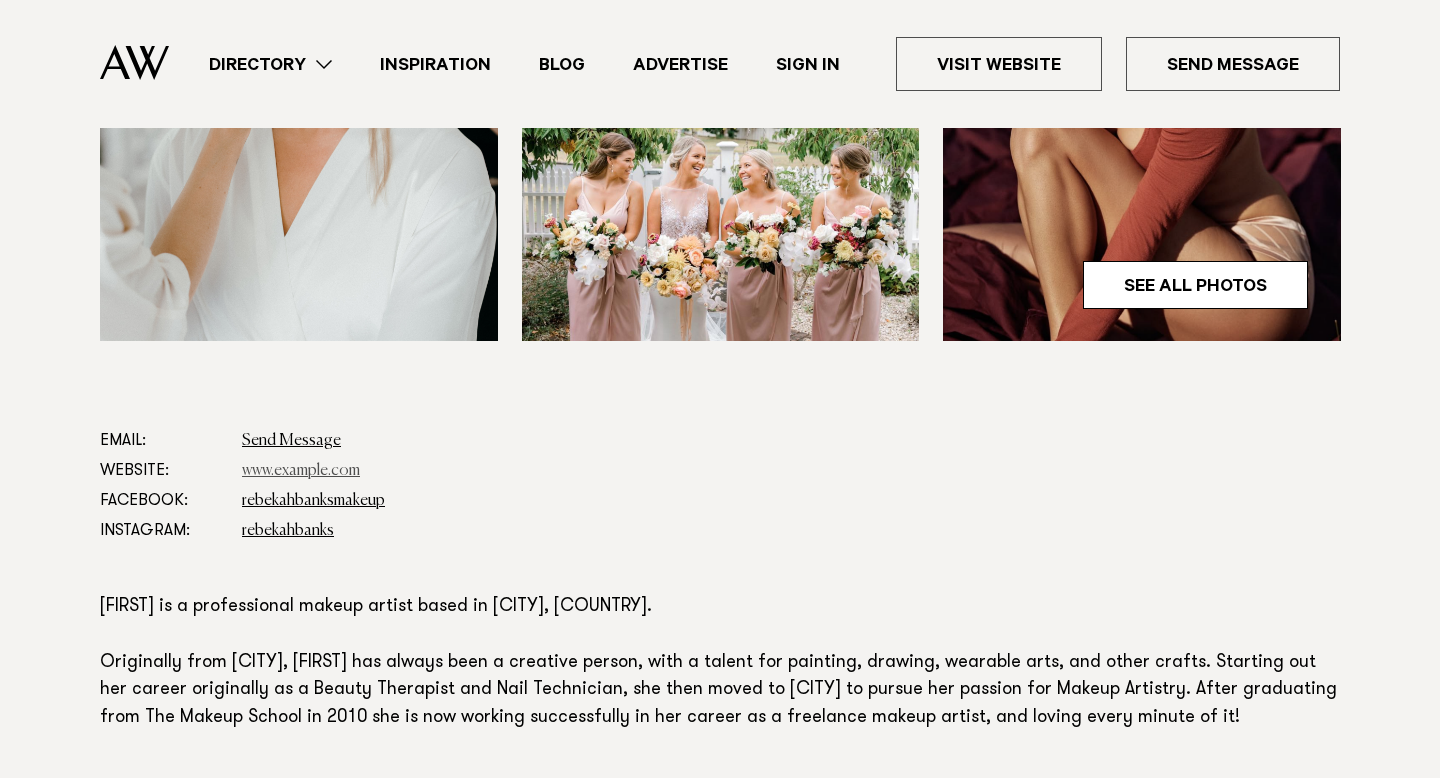 click on "www.example.com" at bounding box center [301, 471] 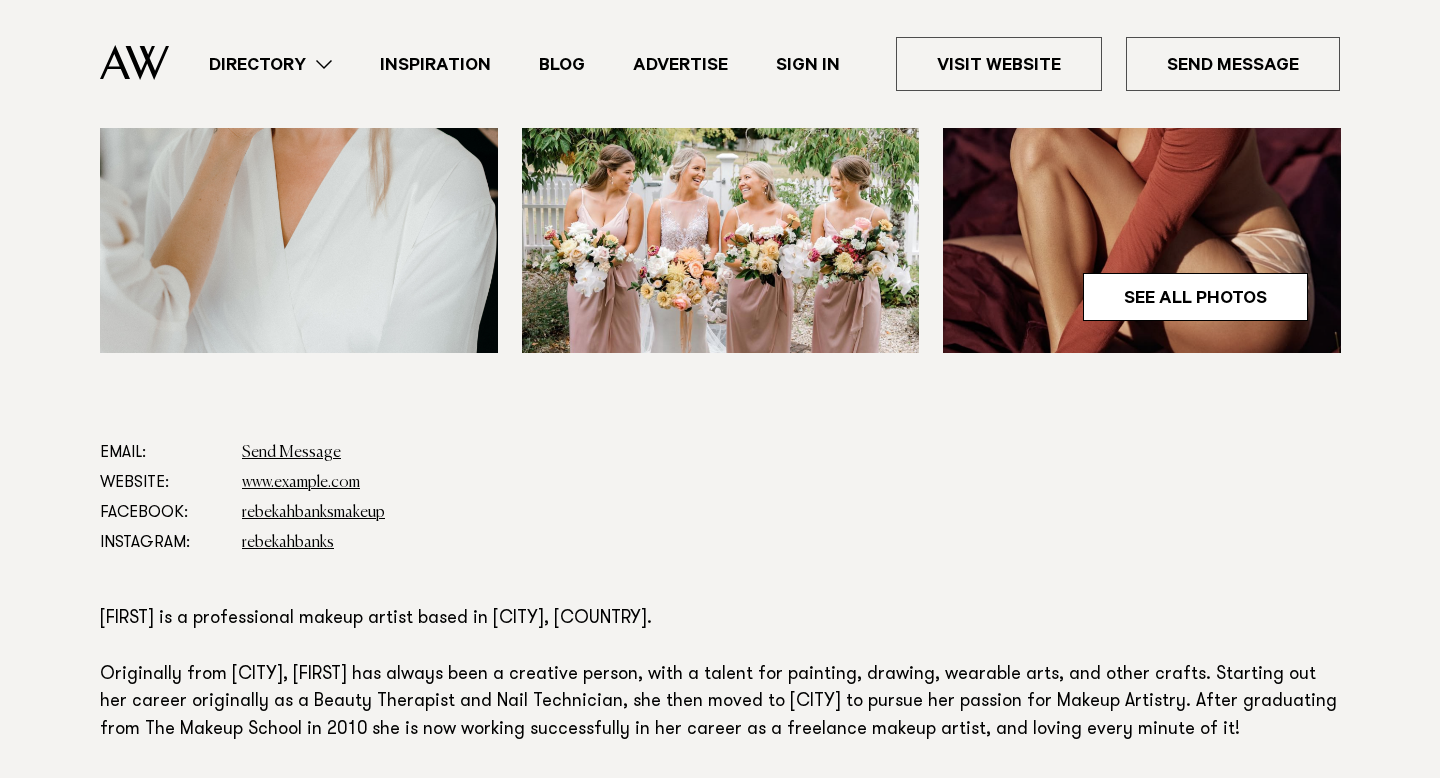 scroll, scrollTop: 802, scrollLeft: 0, axis: vertical 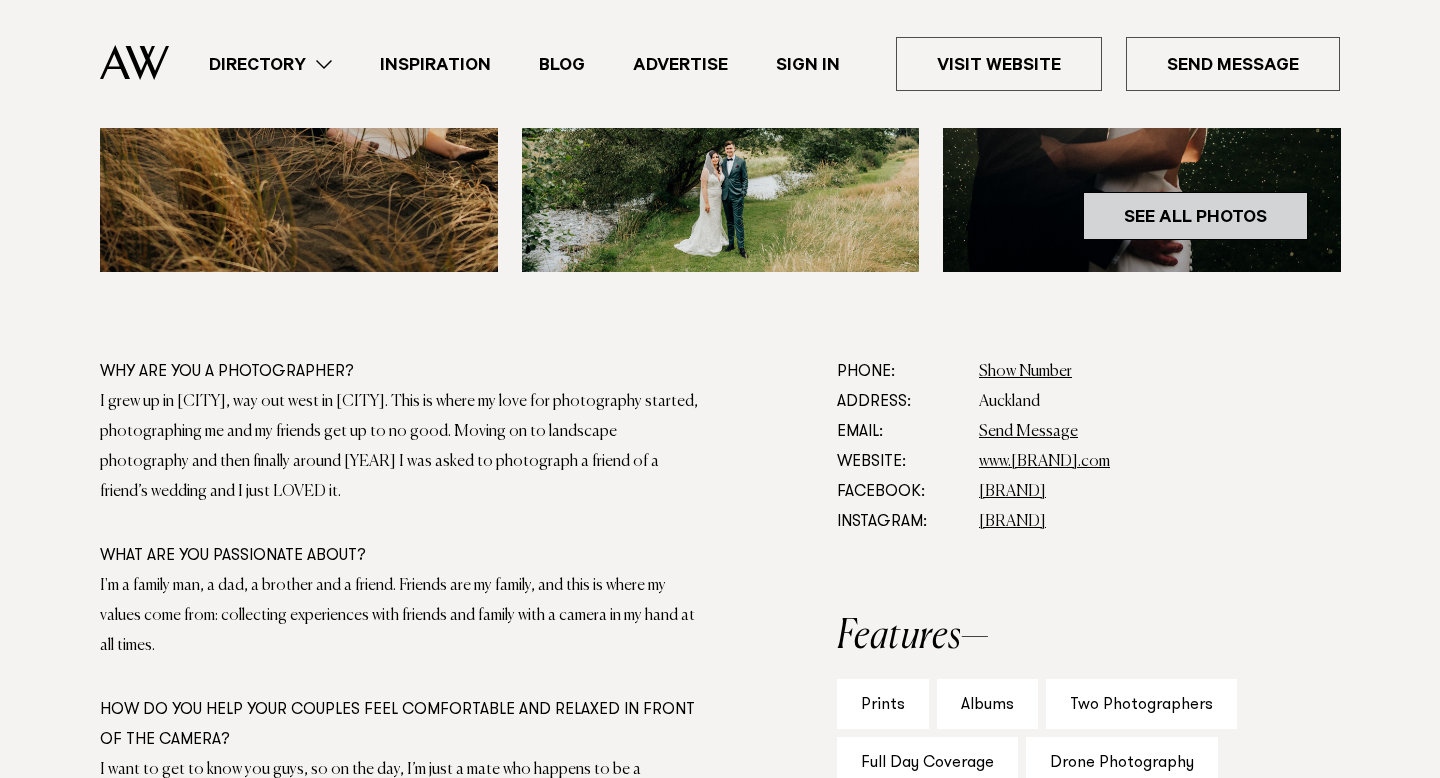 click on "See All Photos" at bounding box center (1195, 216) 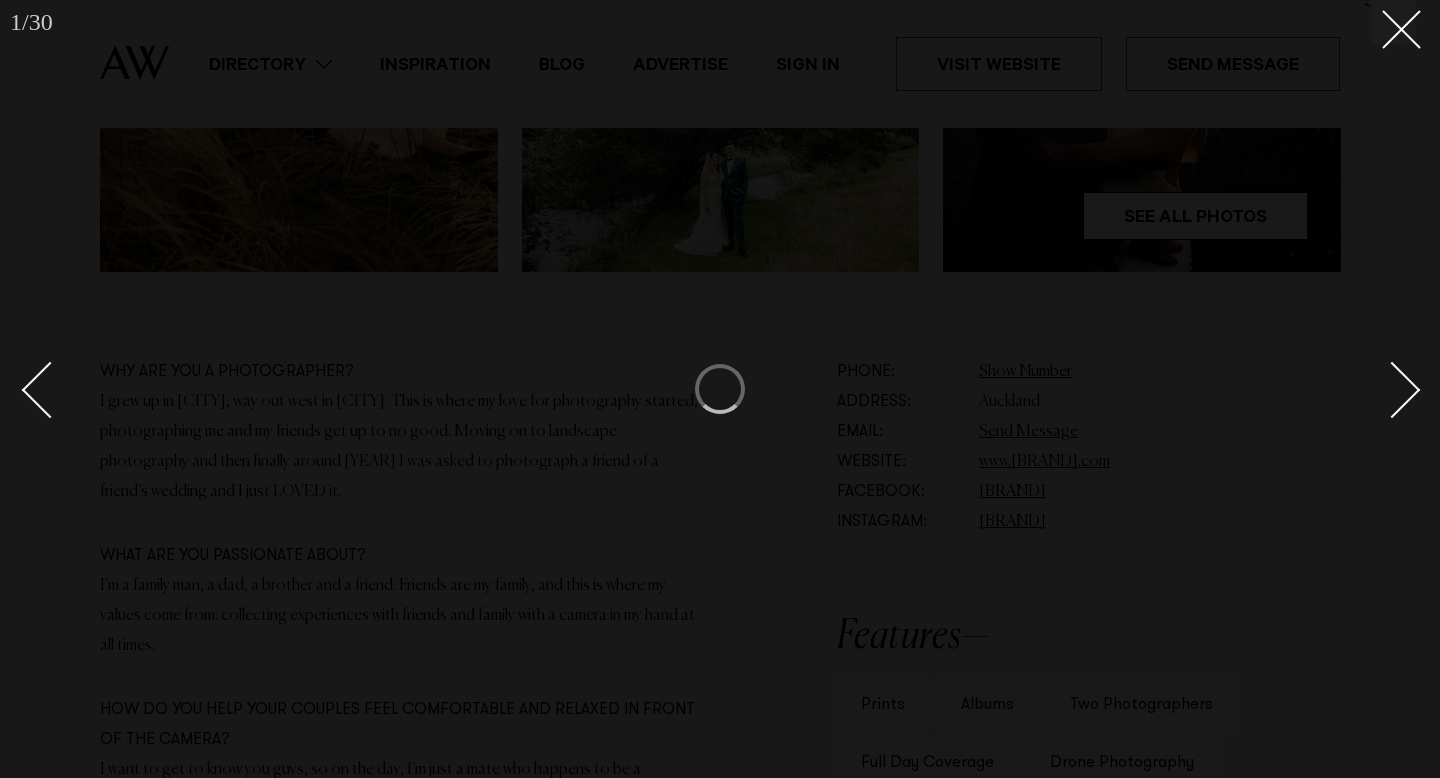 click at bounding box center [720, 389] 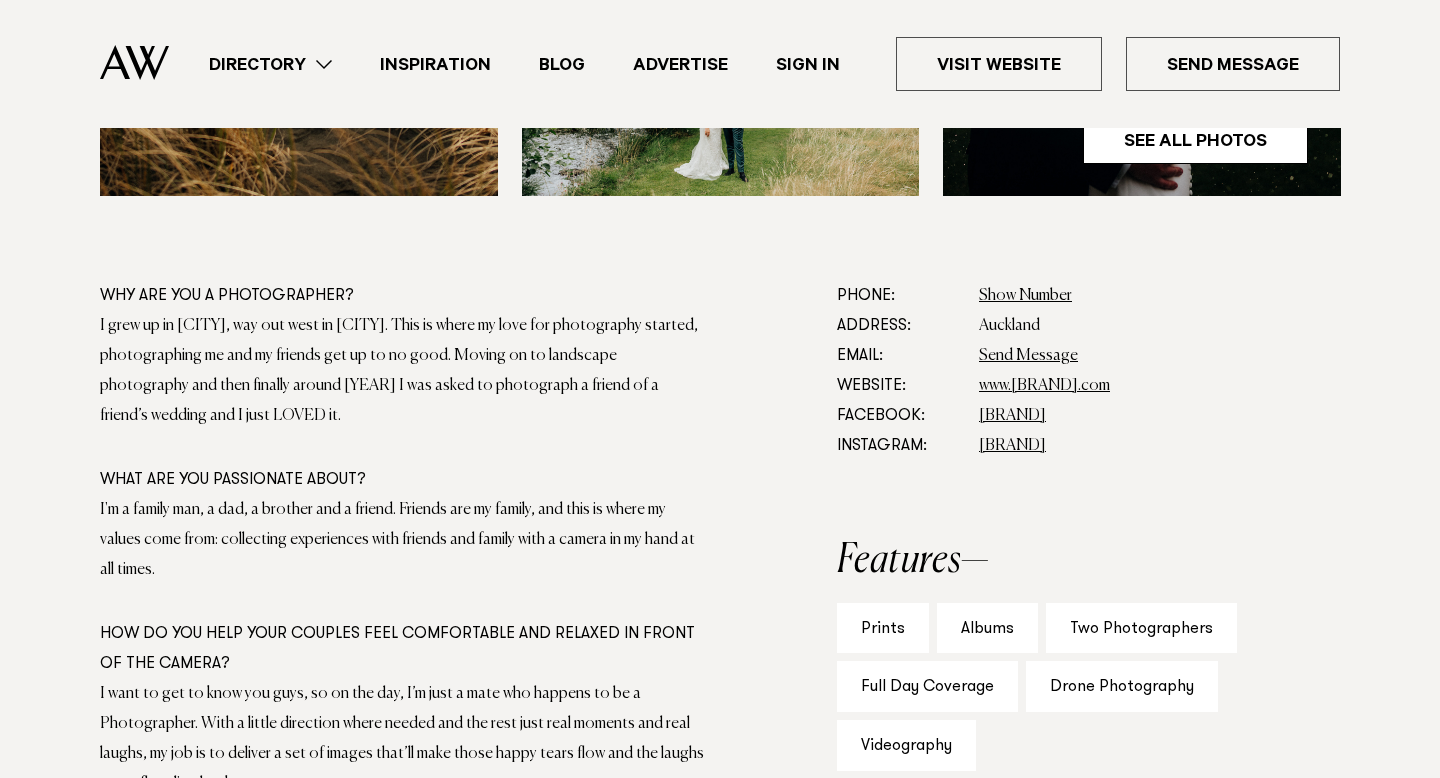 scroll, scrollTop: 985, scrollLeft: 0, axis: vertical 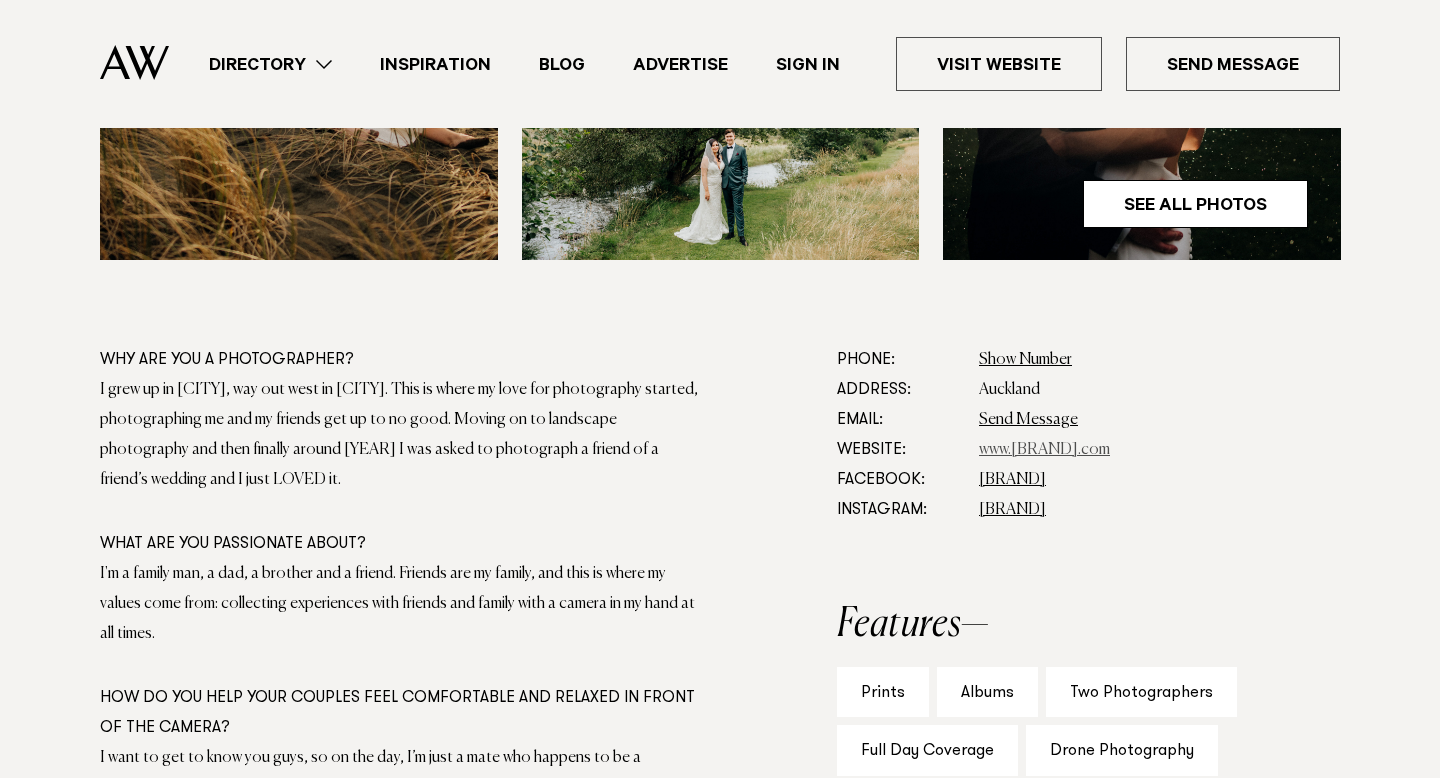click on "www.christurnerphotographer.com" at bounding box center (1044, 450) 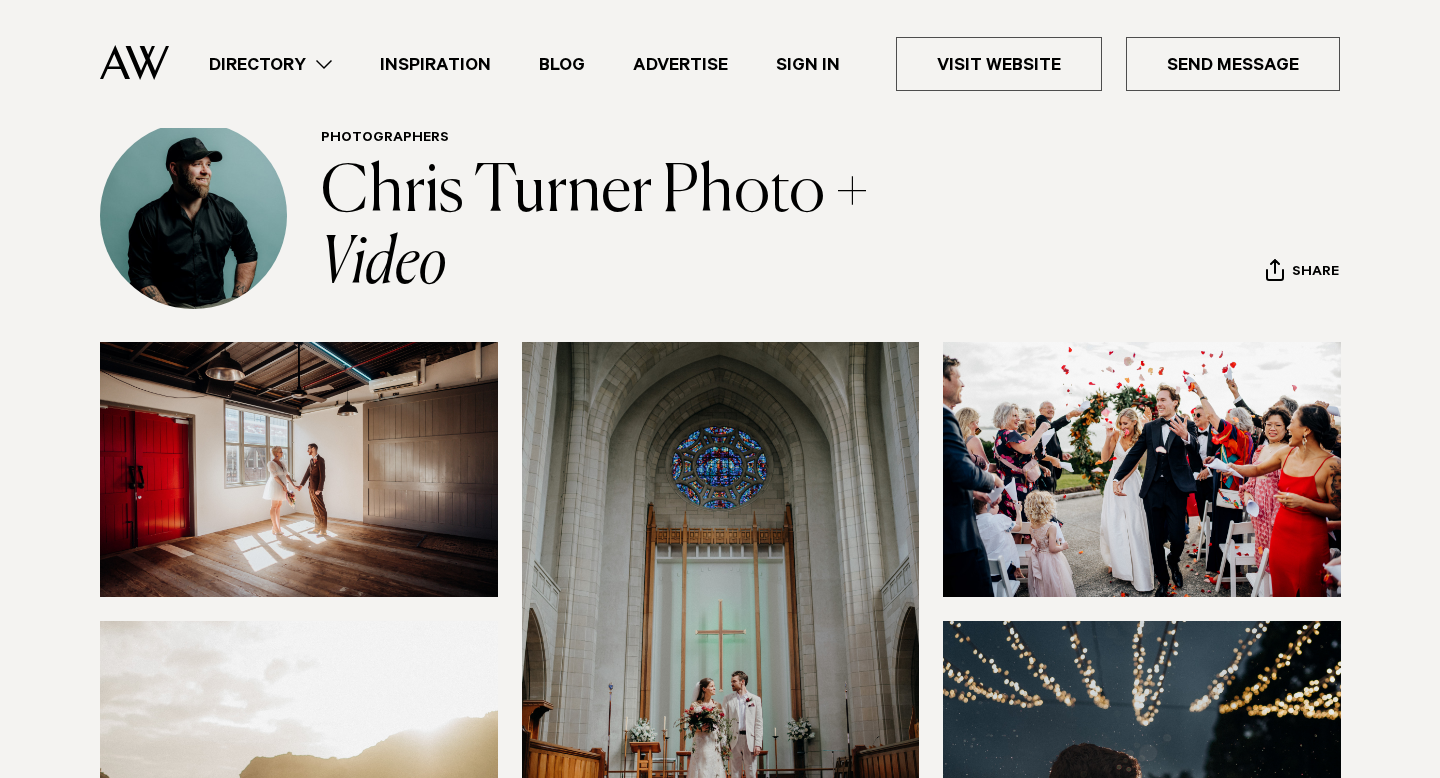 scroll, scrollTop: 0, scrollLeft: 0, axis: both 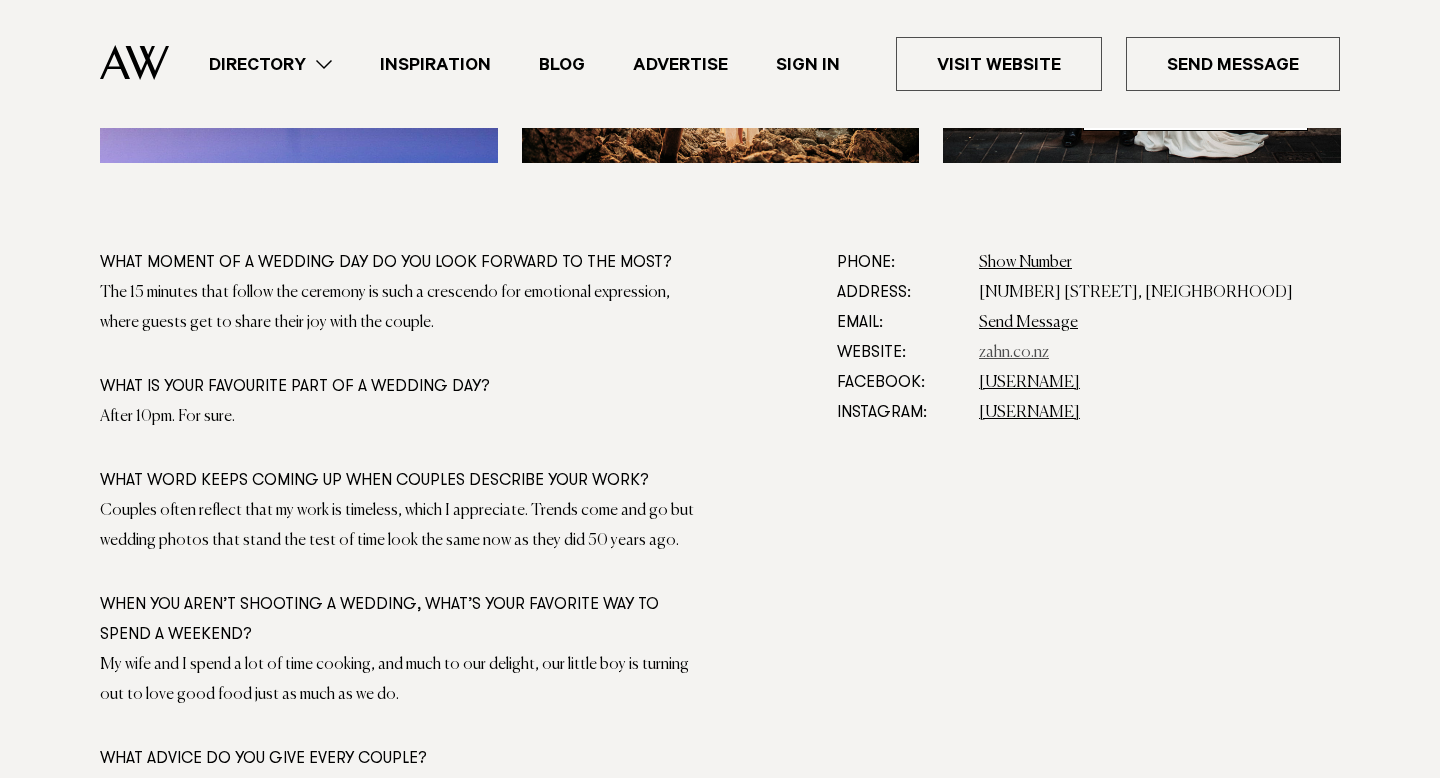 click on "zahn.co.nz" at bounding box center (1014, 353) 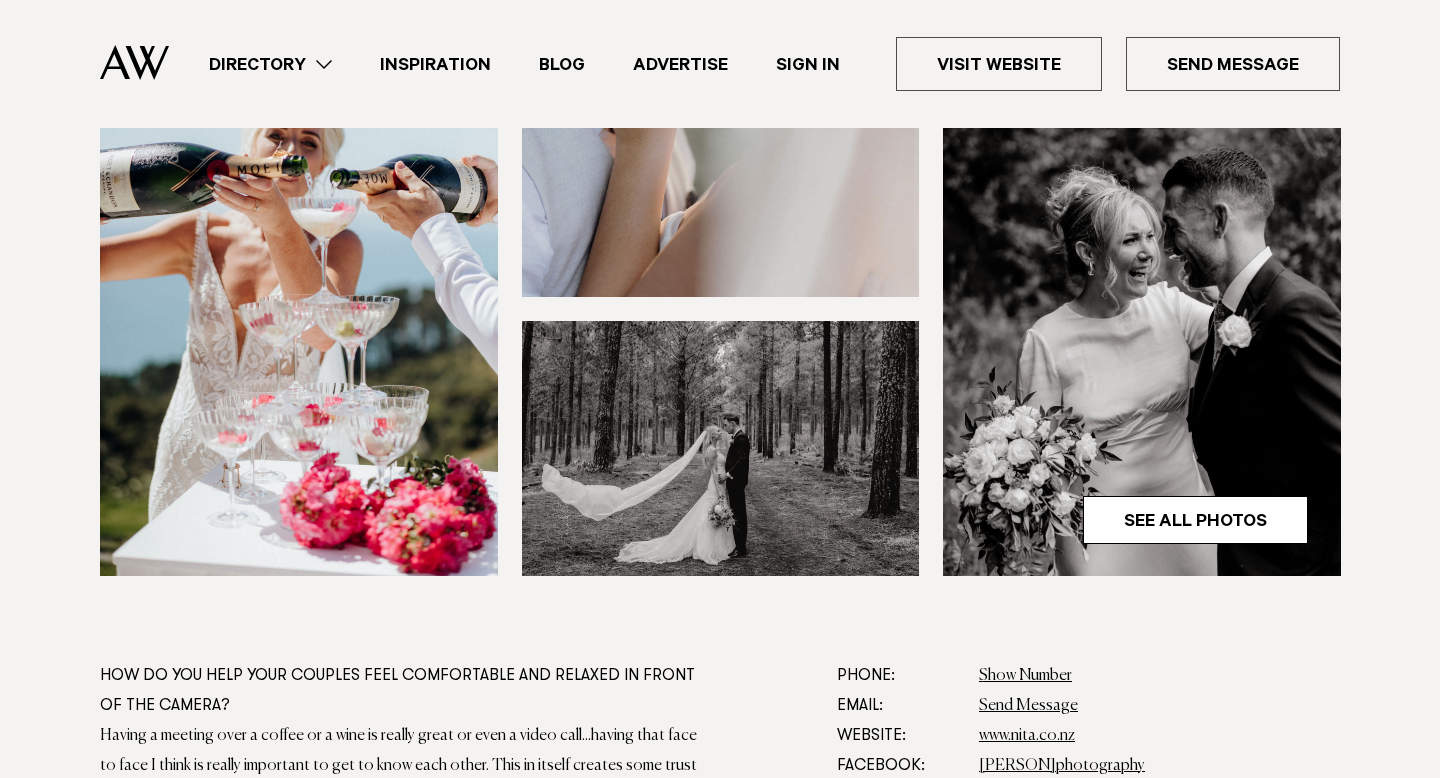 scroll, scrollTop: 714, scrollLeft: 0, axis: vertical 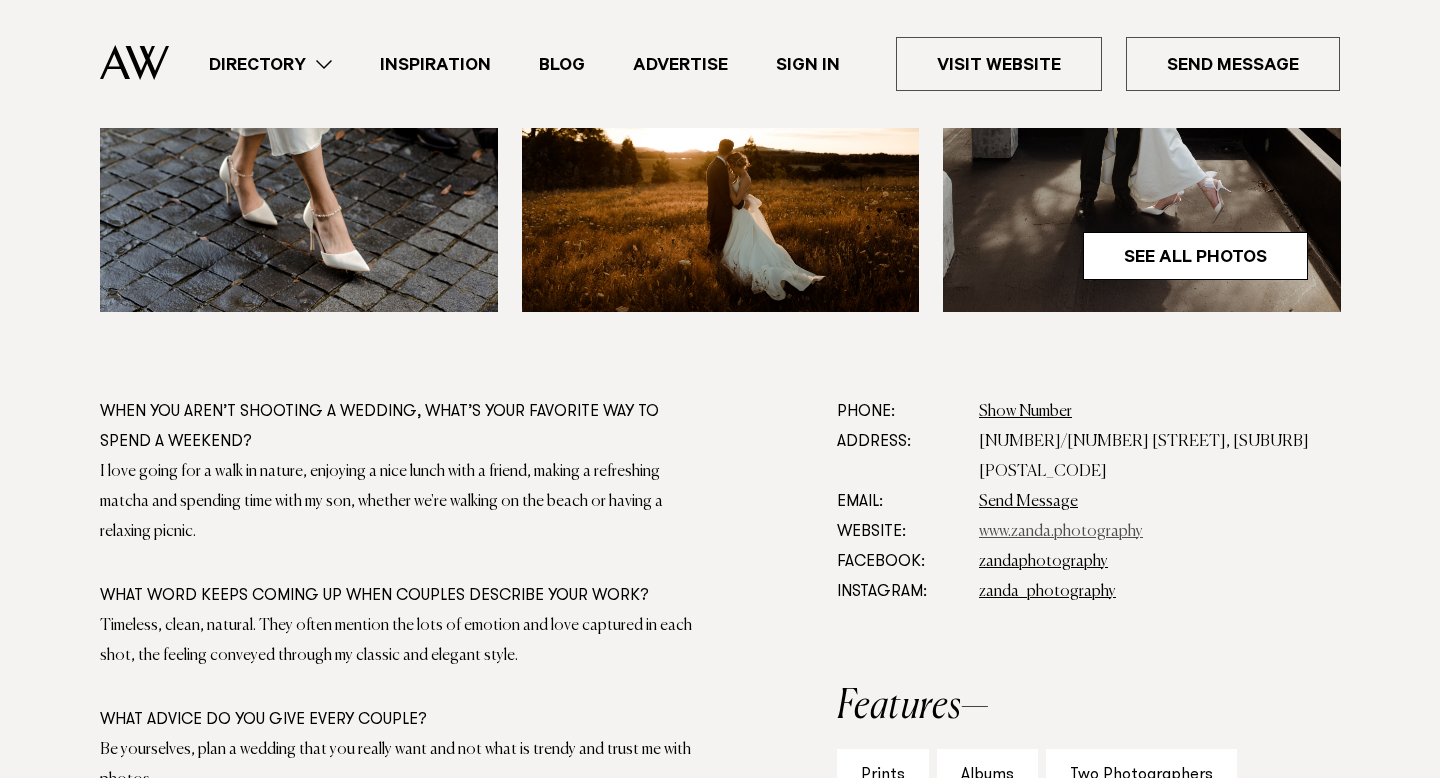 click on "www.zanda.photography" at bounding box center (1061, 532) 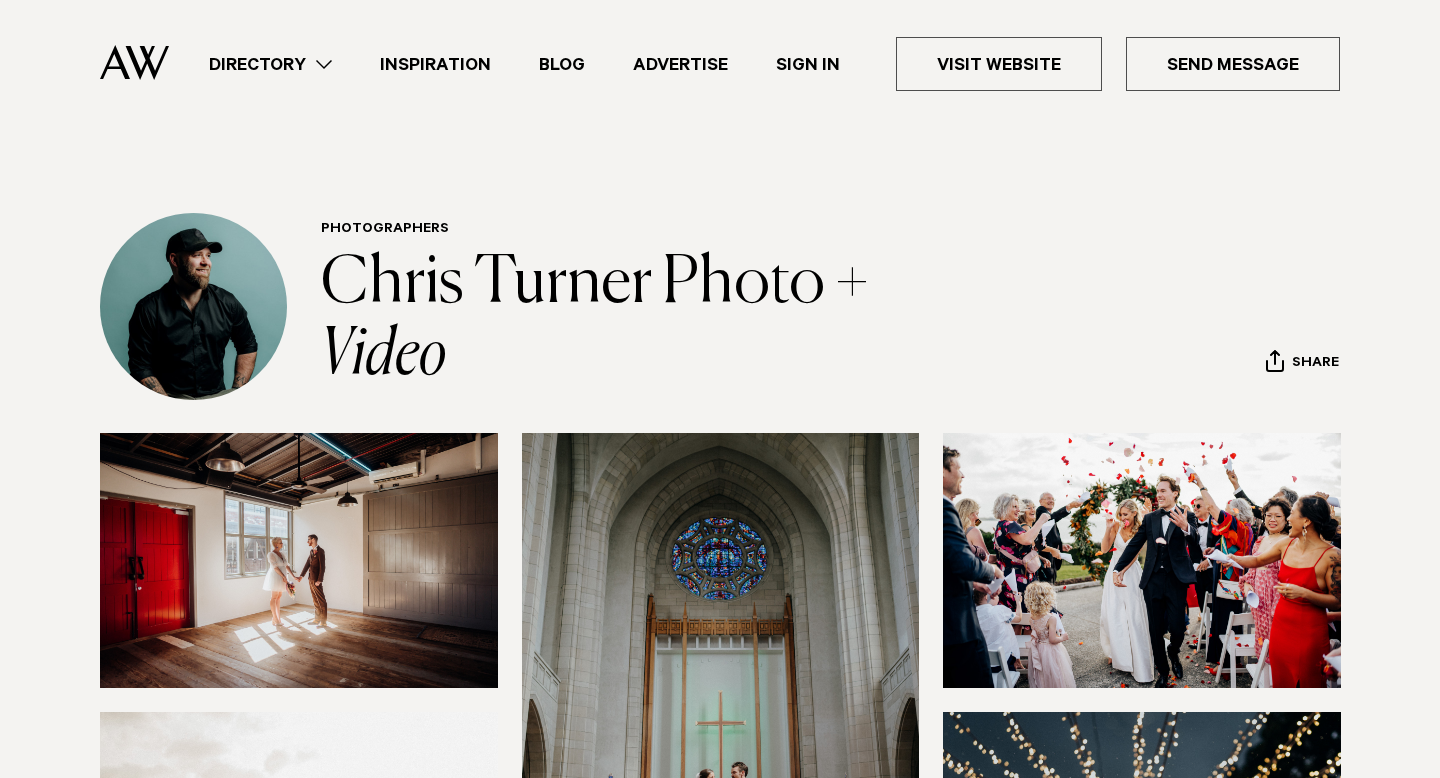 scroll, scrollTop: 0, scrollLeft: 0, axis: both 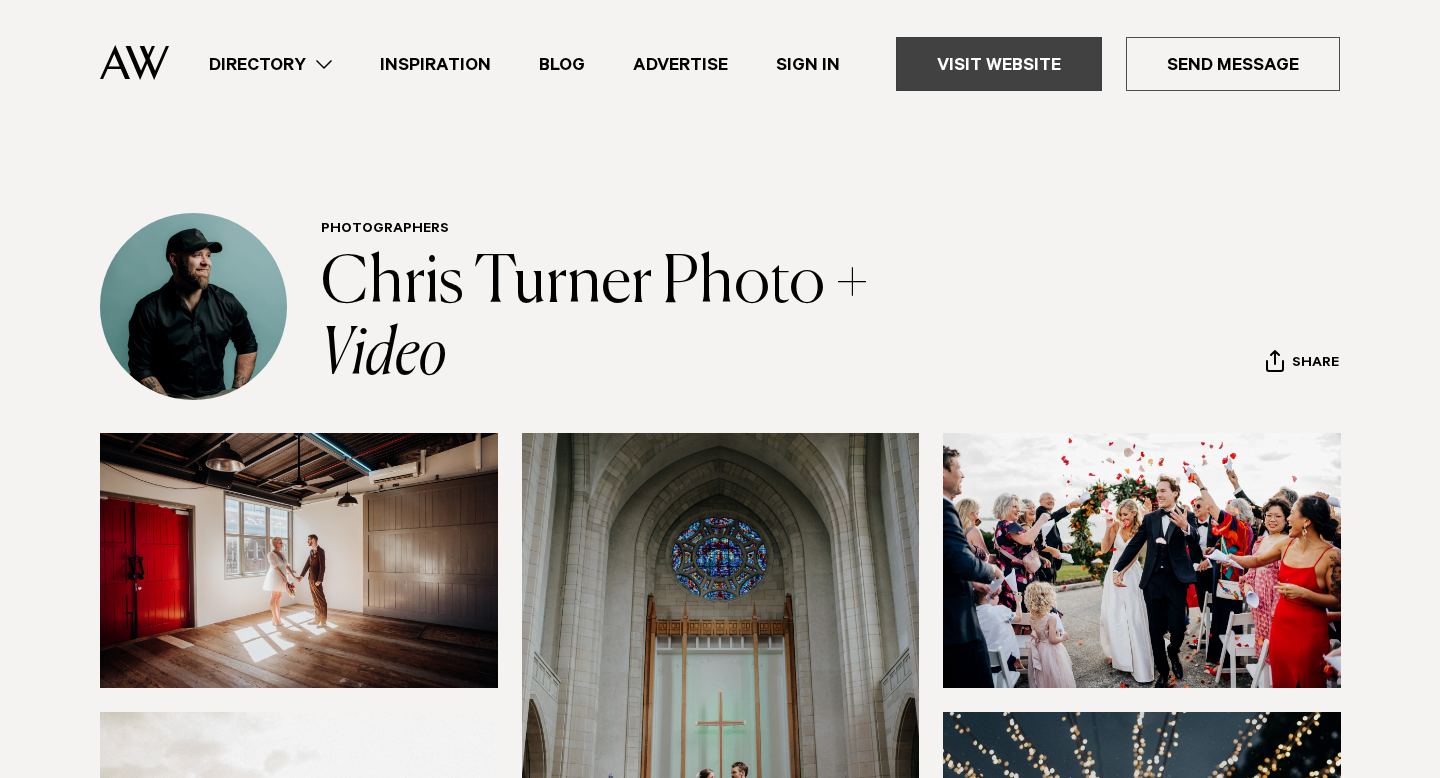 click on "Visit Website" at bounding box center [999, 64] 